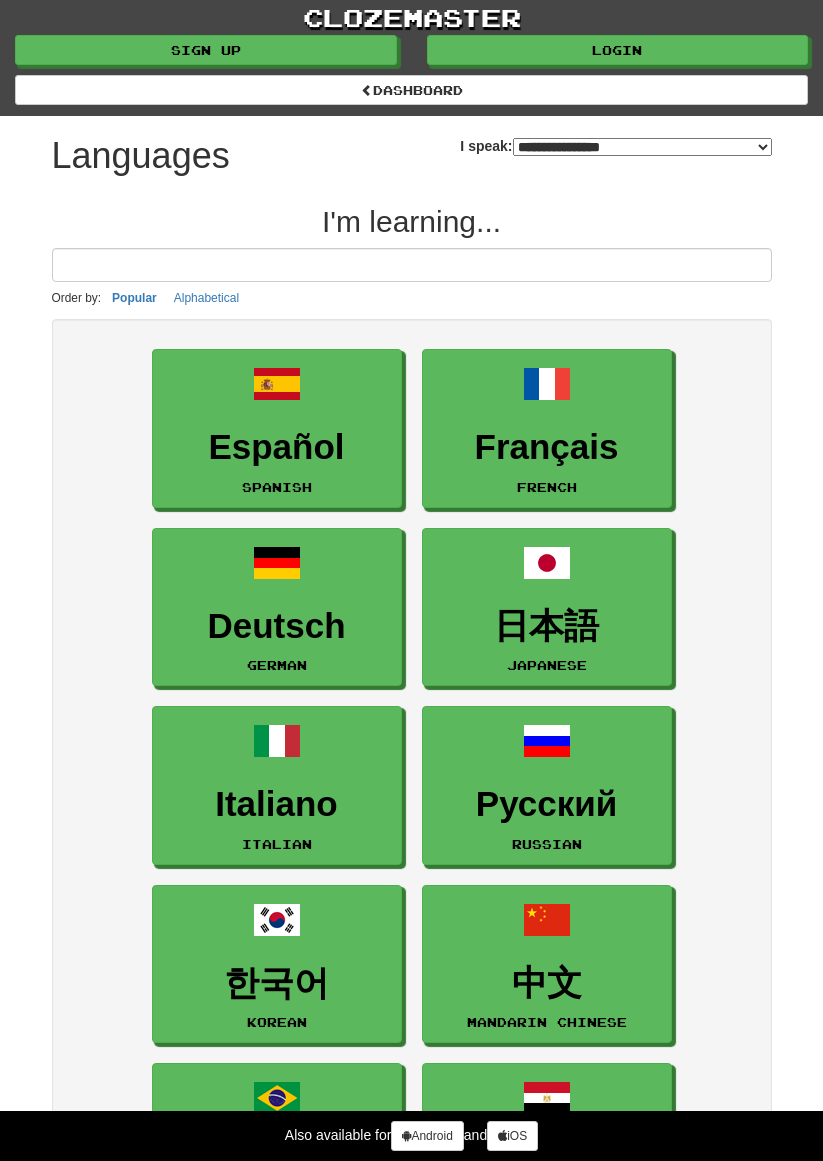 select on "*******" 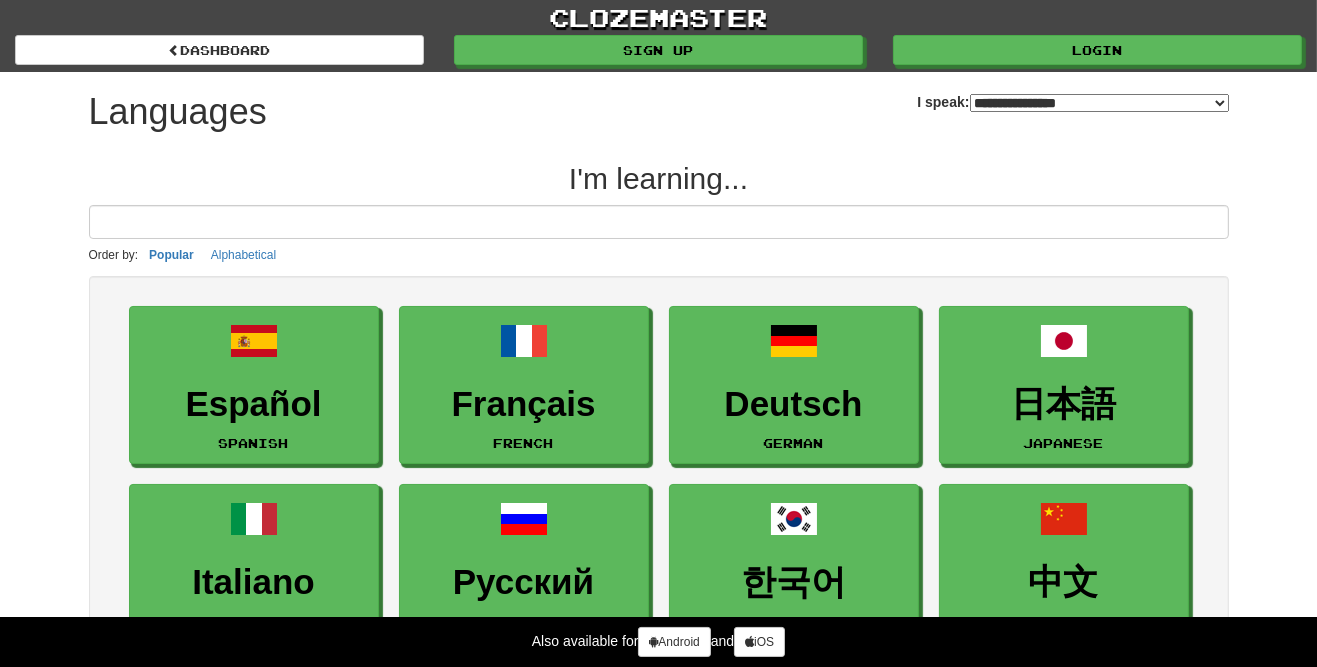 scroll, scrollTop: 0, scrollLeft: 0, axis: both 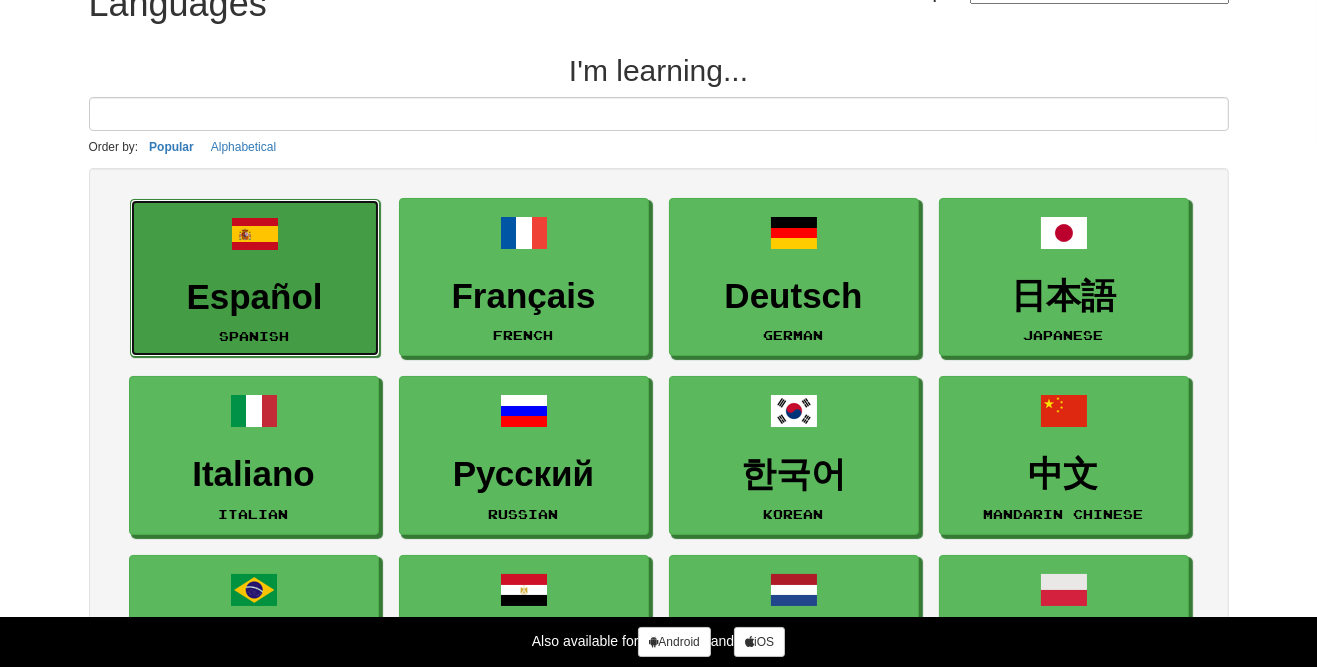 click on "Español" at bounding box center (255, 297) 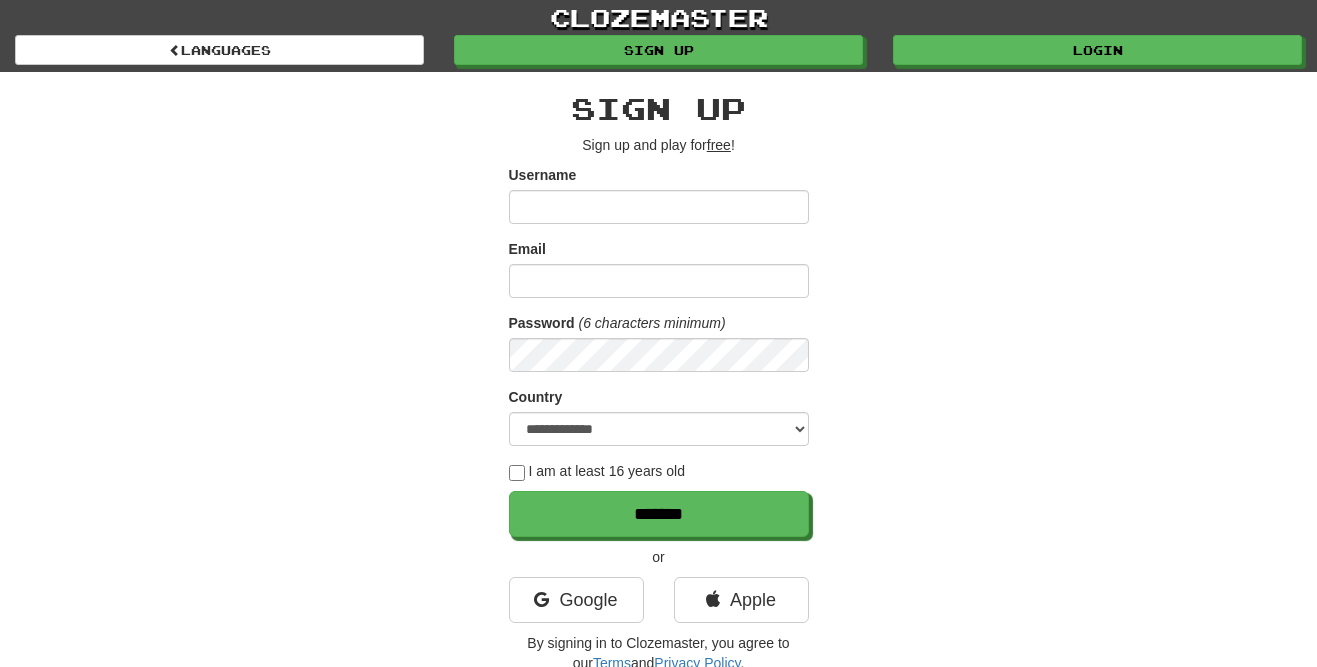 scroll, scrollTop: 0, scrollLeft: 0, axis: both 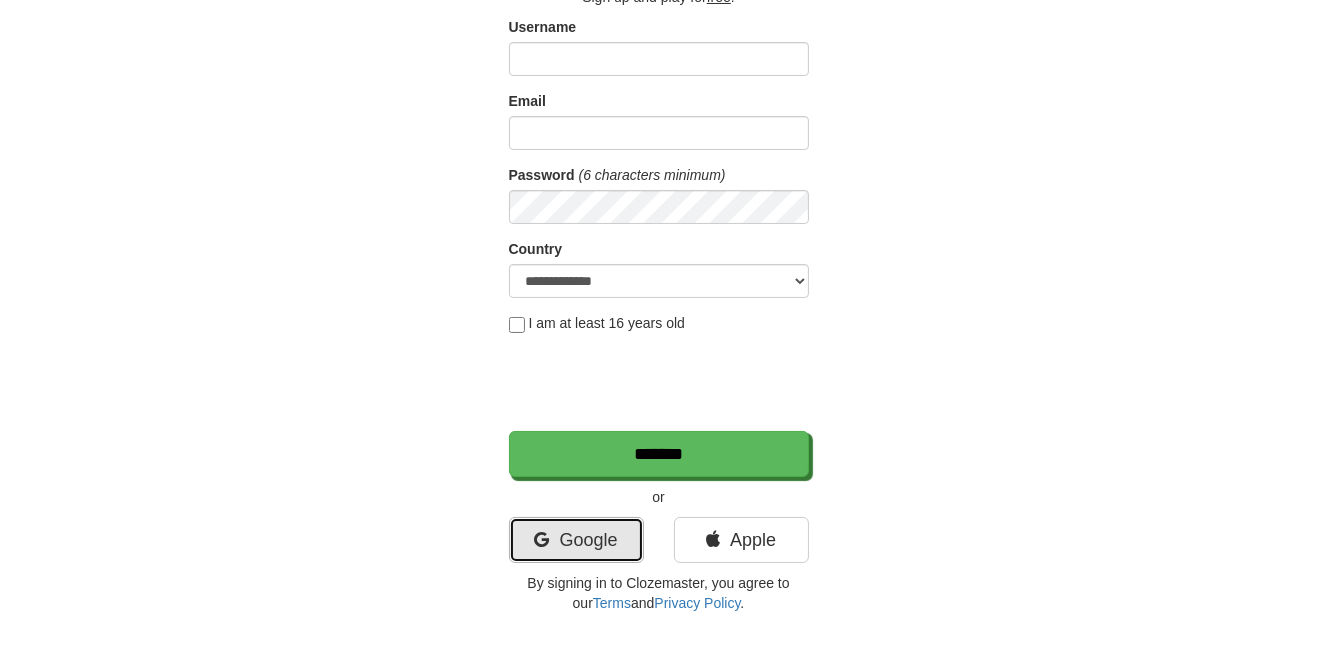 click on "Google" at bounding box center (576, 540) 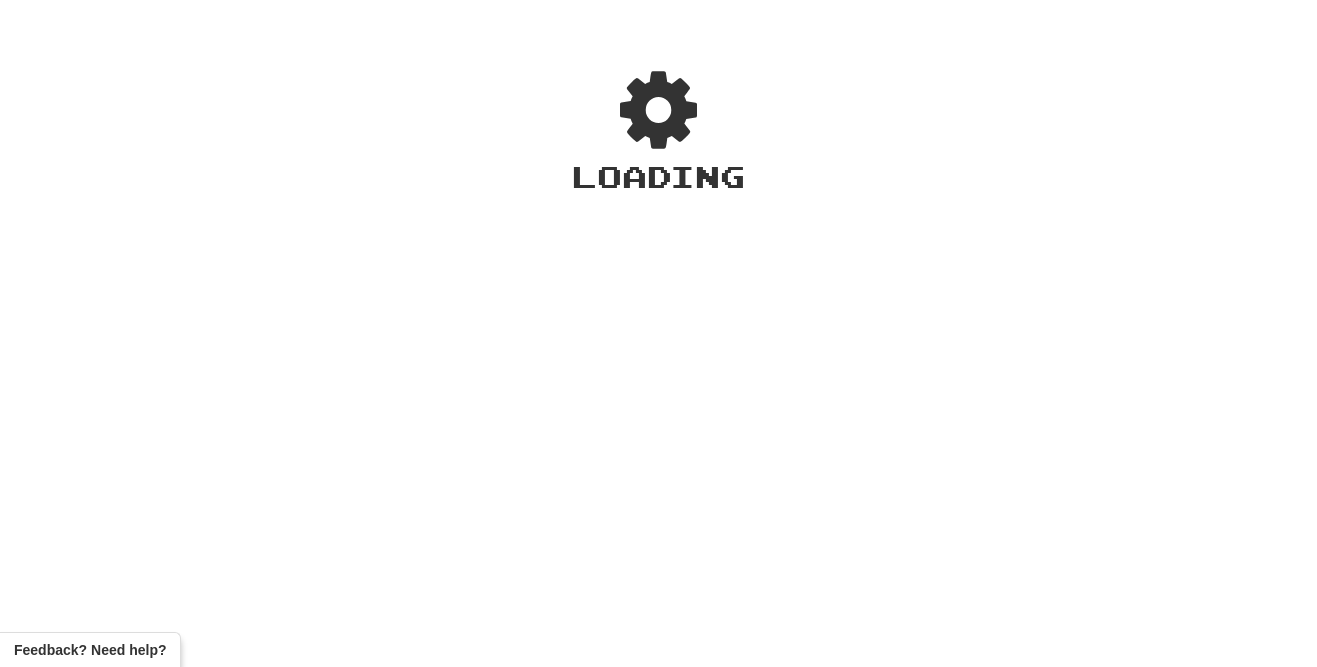 scroll, scrollTop: 0, scrollLeft: 0, axis: both 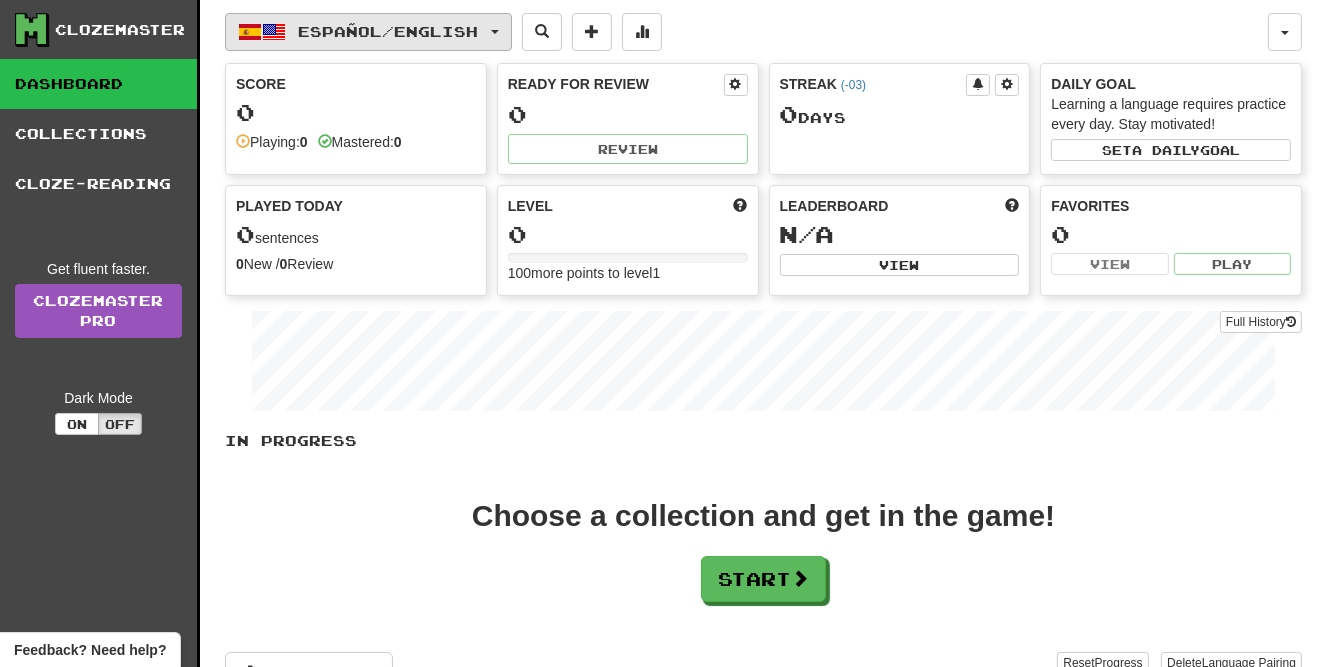 click on "Español  /  English" at bounding box center [368, 32] 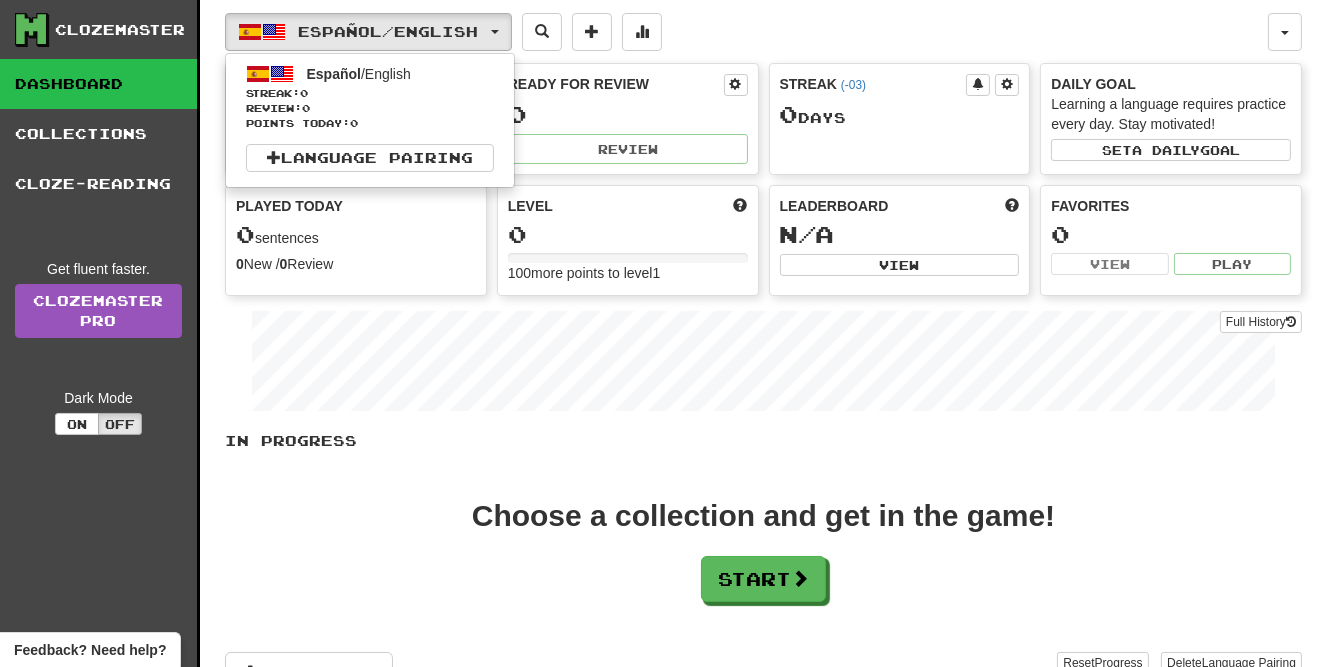 click at bounding box center [658, 333] 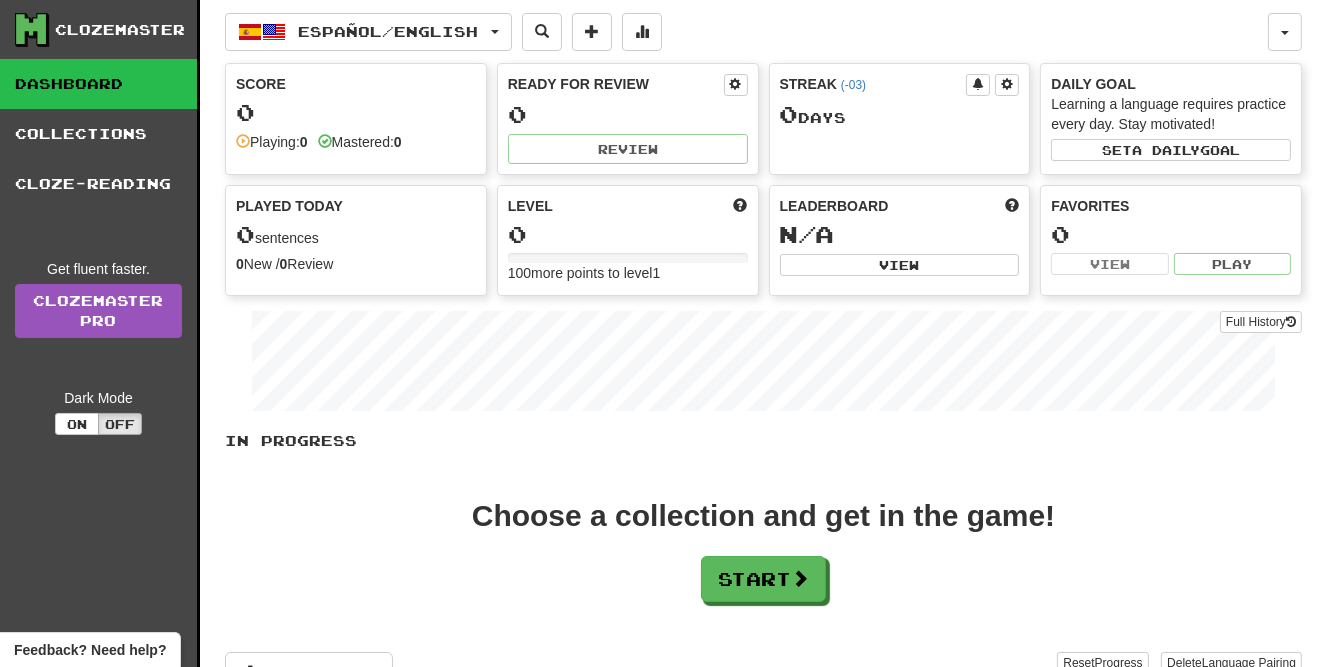 click on "Choose a collection and get in the game! Start" at bounding box center [763, 551] 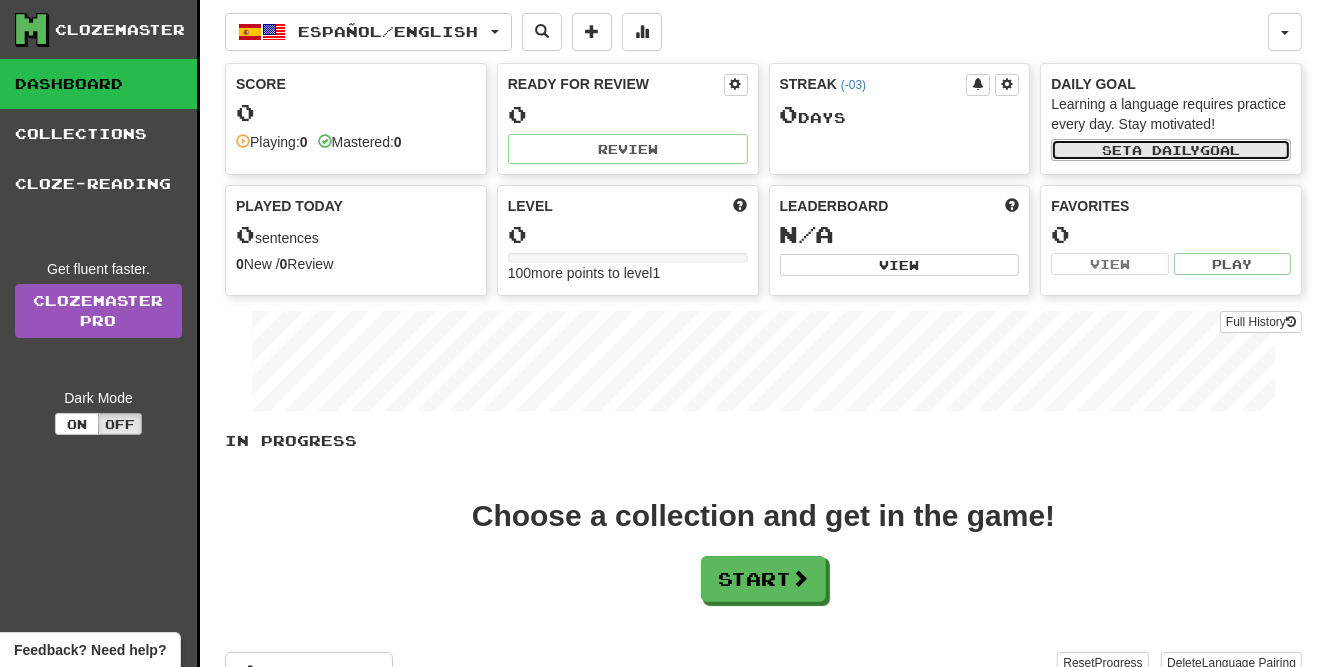click on "a daily" at bounding box center (1166, 150) 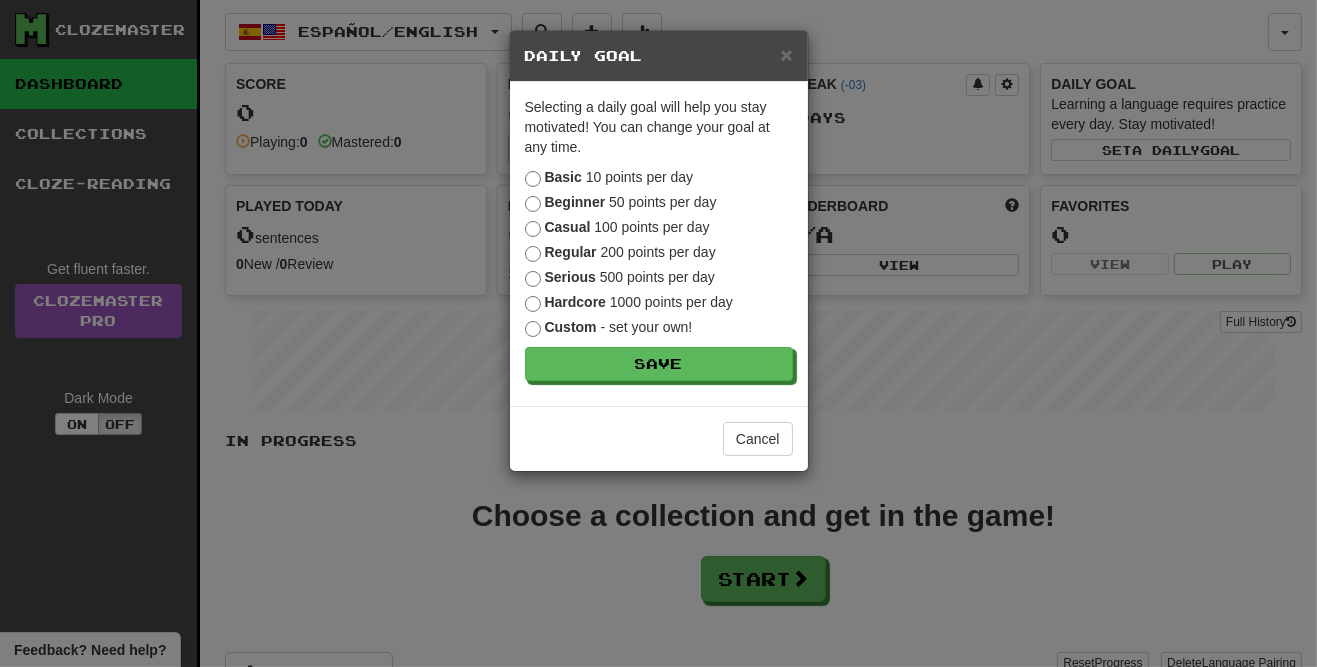 click on "Beginner" at bounding box center (575, 202) 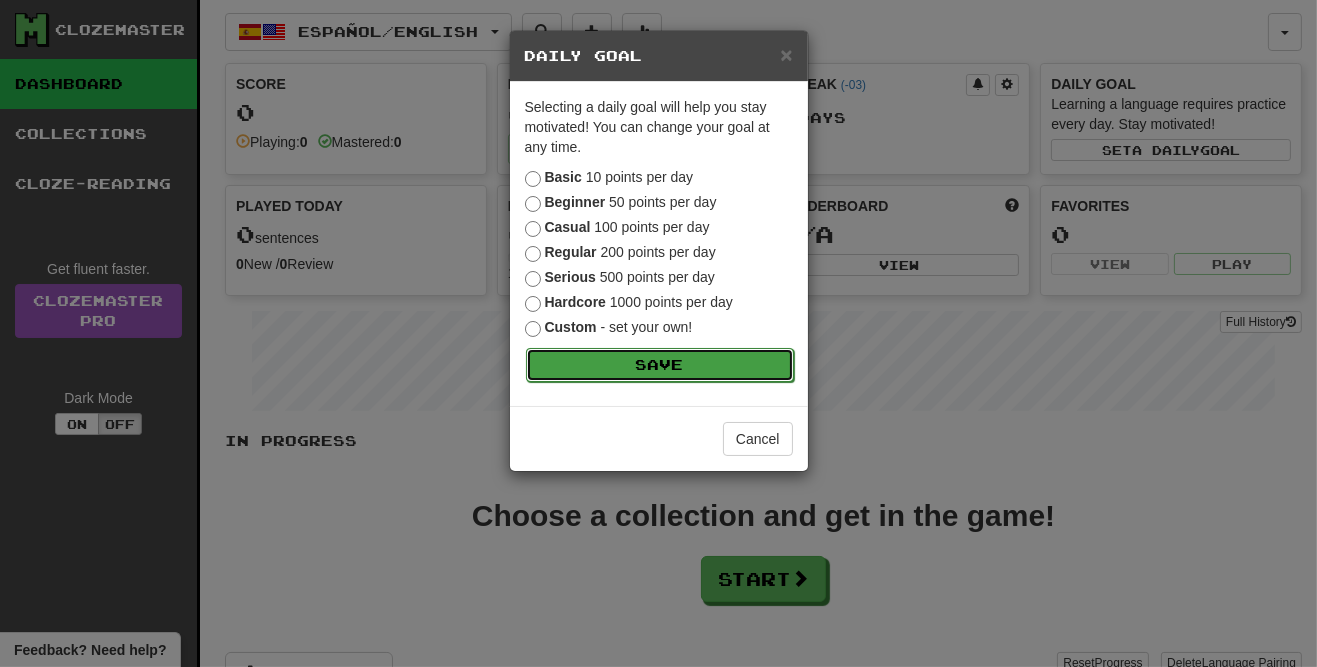 click on "Save" at bounding box center (660, 365) 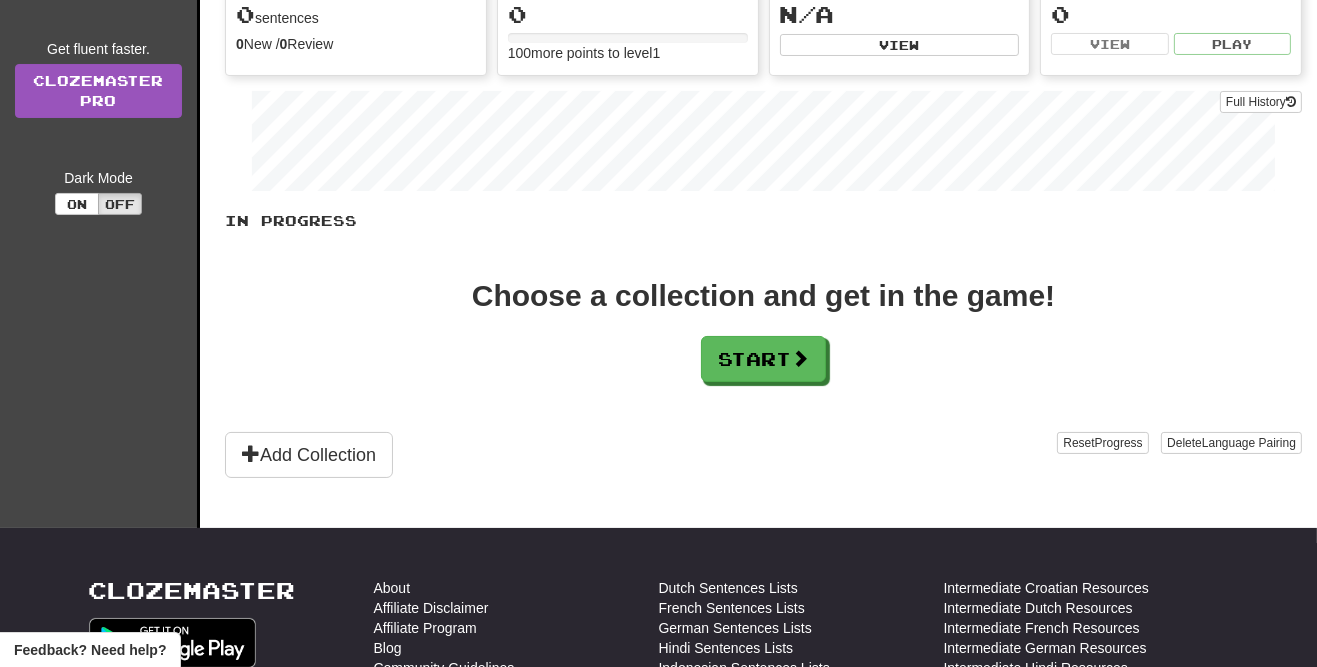 scroll, scrollTop: 229, scrollLeft: 0, axis: vertical 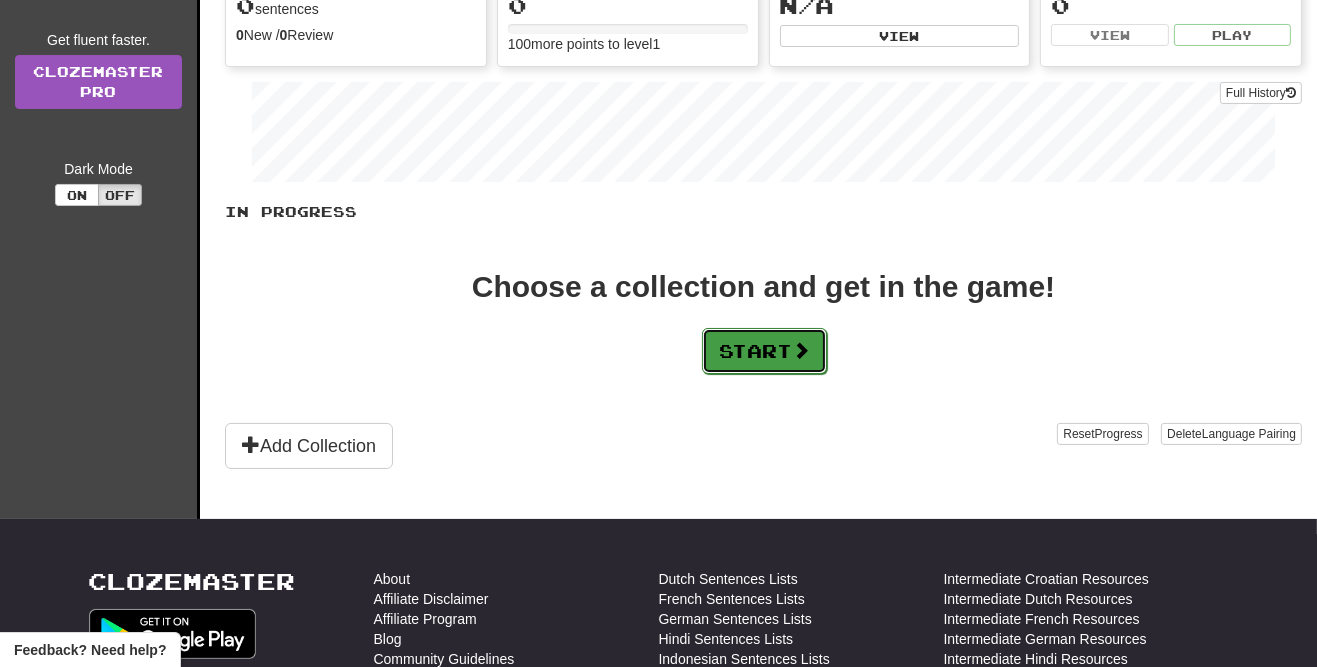 click on "Start" at bounding box center (764, 351) 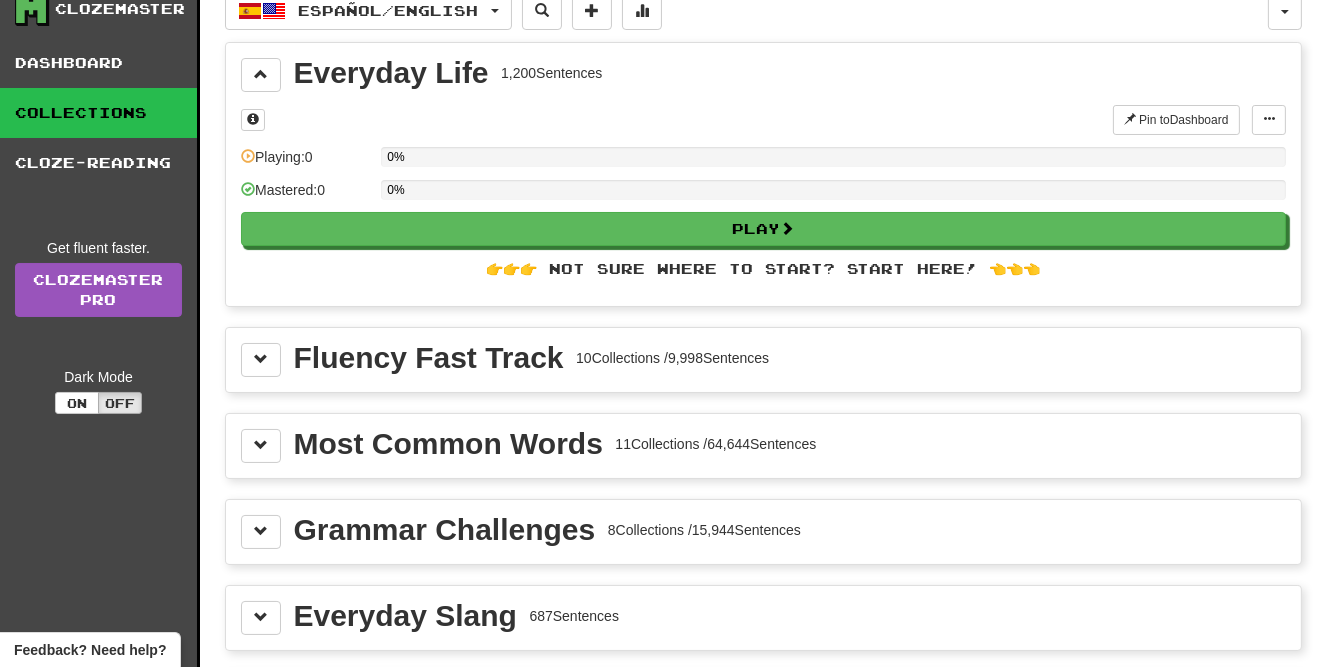 scroll, scrollTop: 48, scrollLeft: 0, axis: vertical 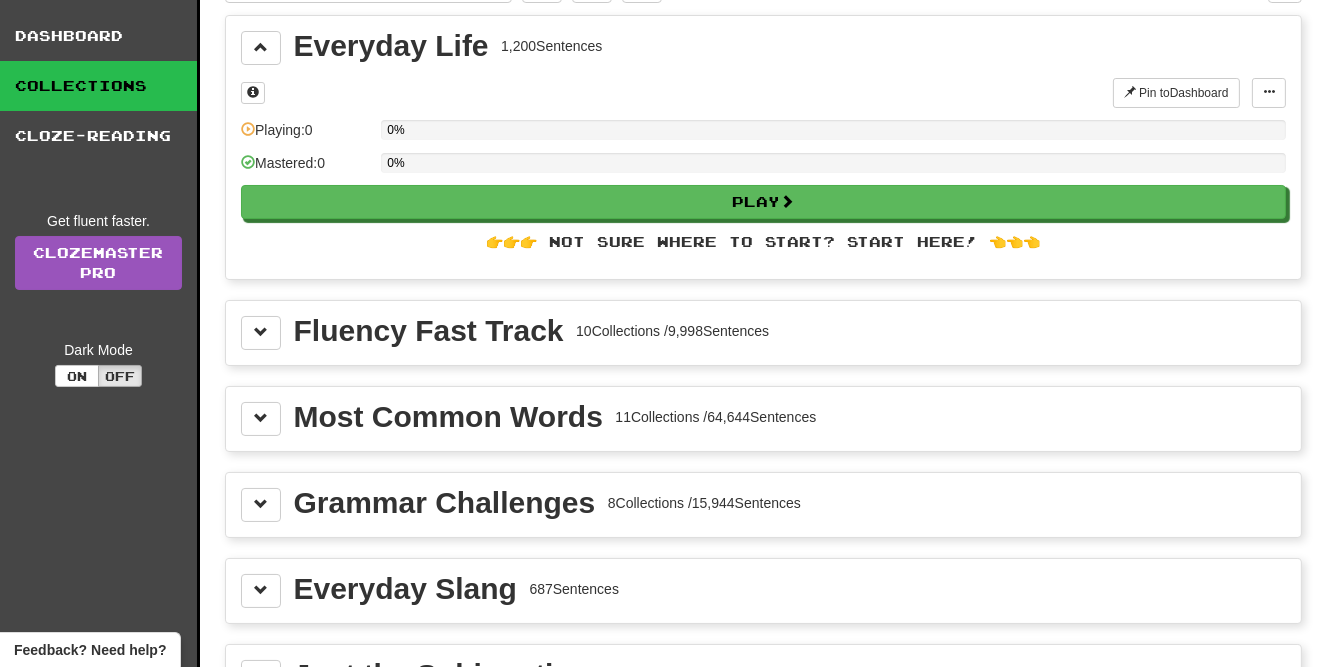 click on "Most Common Words" at bounding box center (448, 417) 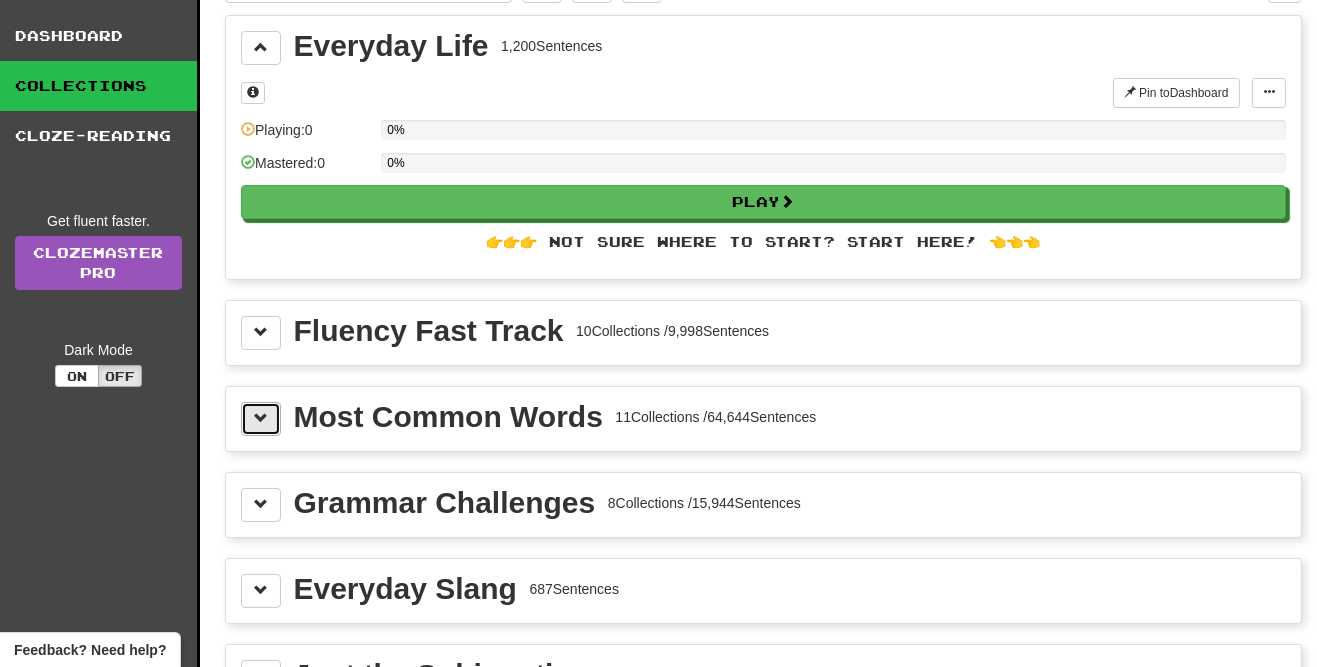 click at bounding box center (261, 419) 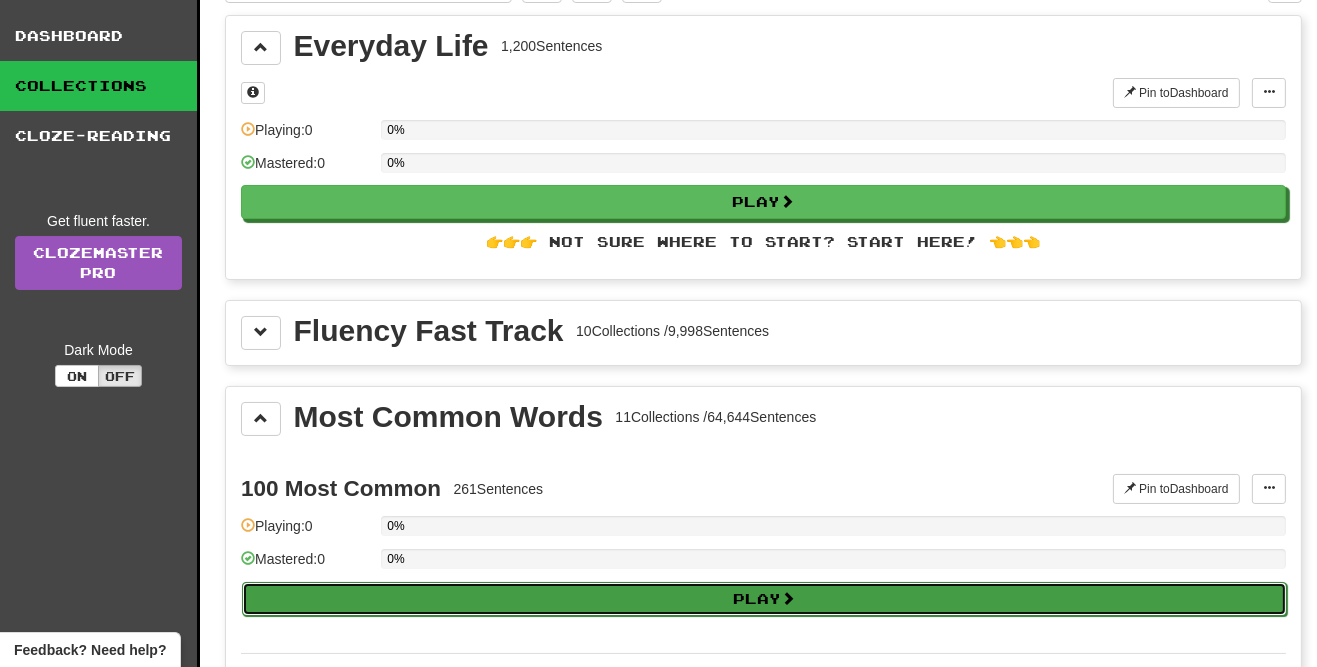 click on "Play" at bounding box center [764, 599] 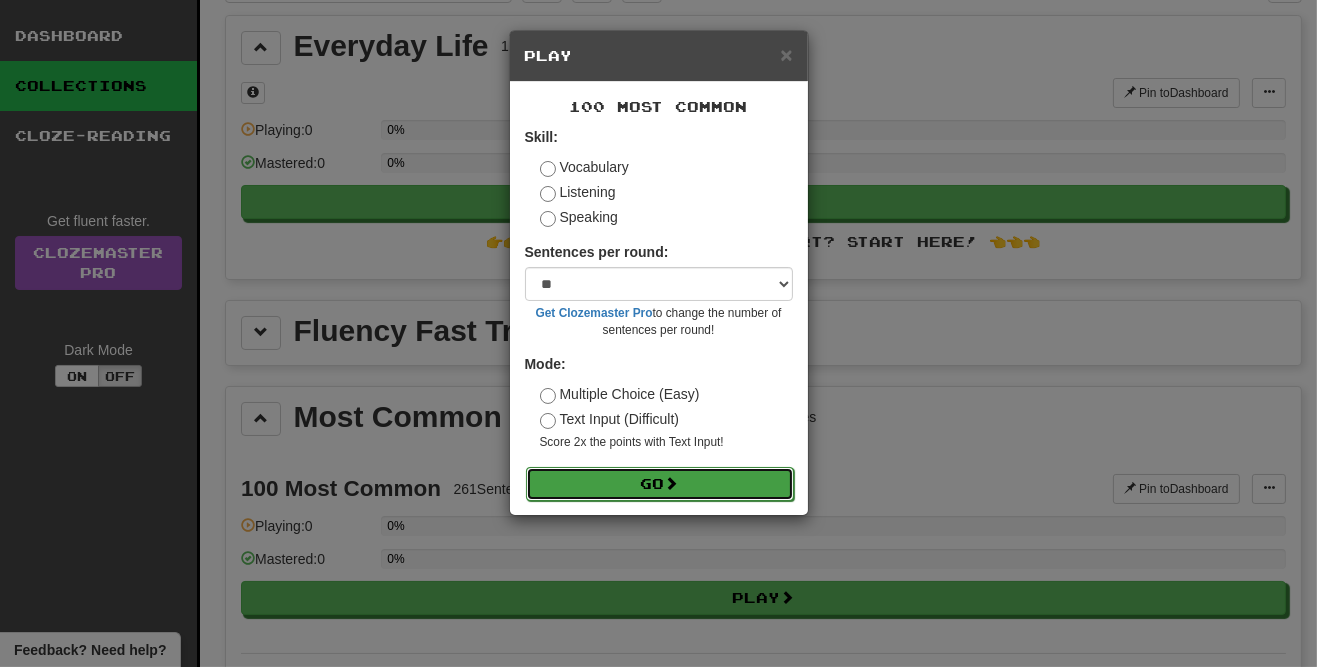 click on "Go" at bounding box center (660, 484) 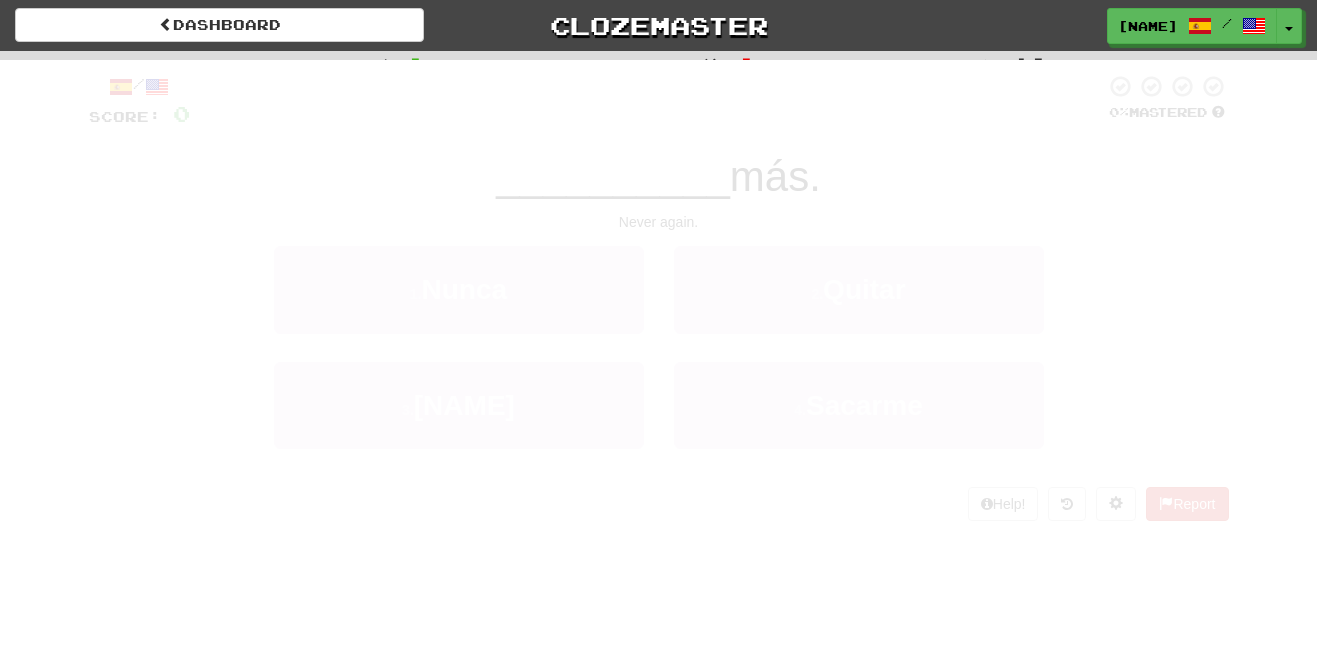 scroll, scrollTop: 0, scrollLeft: 0, axis: both 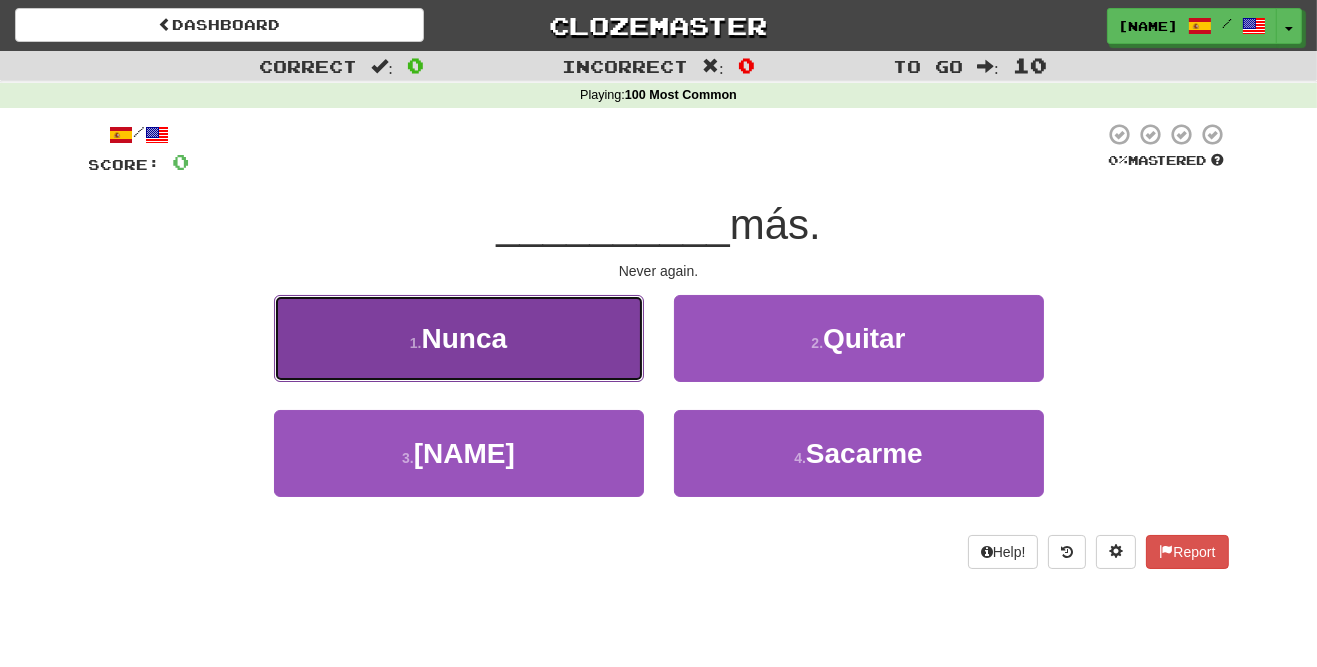 click on "1 .  Nunca" at bounding box center (459, 338) 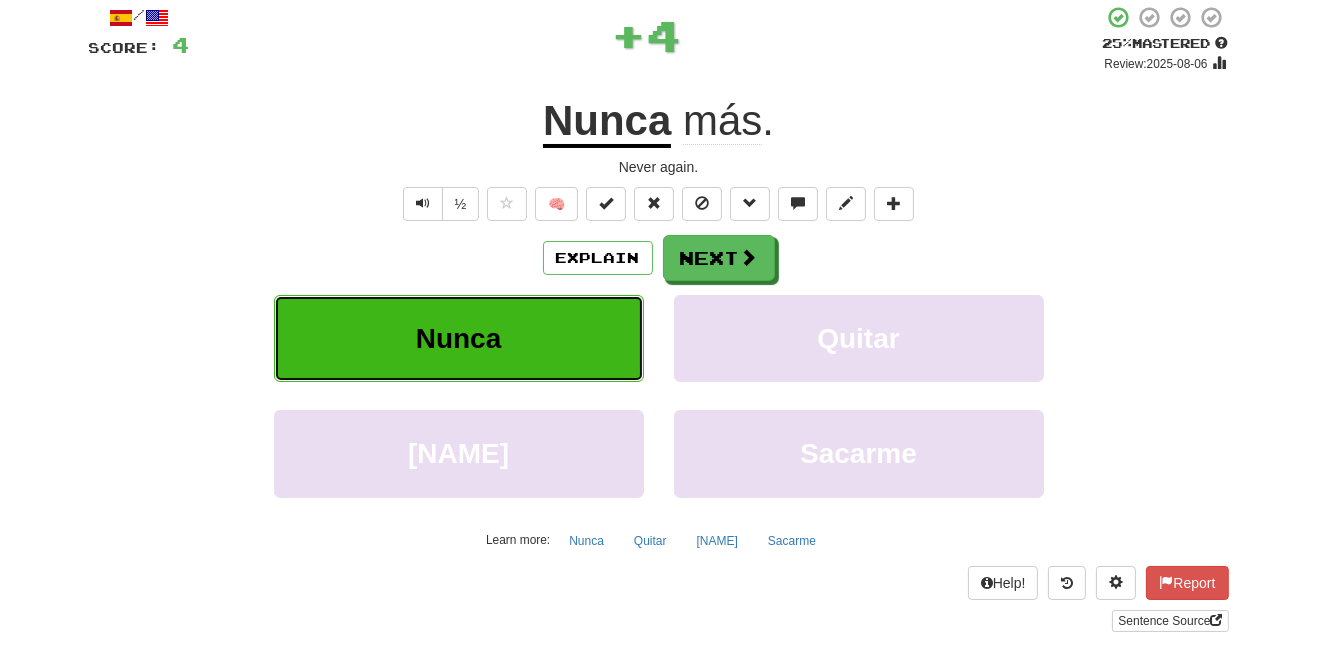 scroll, scrollTop: 118, scrollLeft: 0, axis: vertical 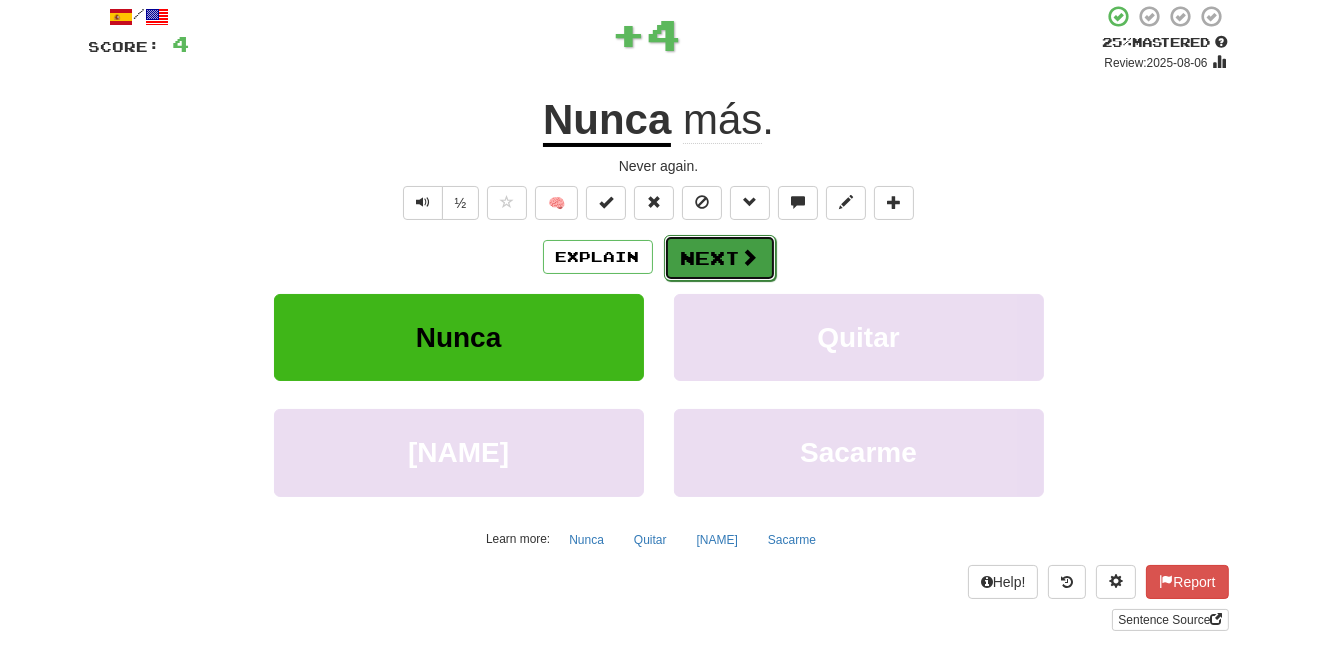 click on "Next" at bounding box center [720, 258] 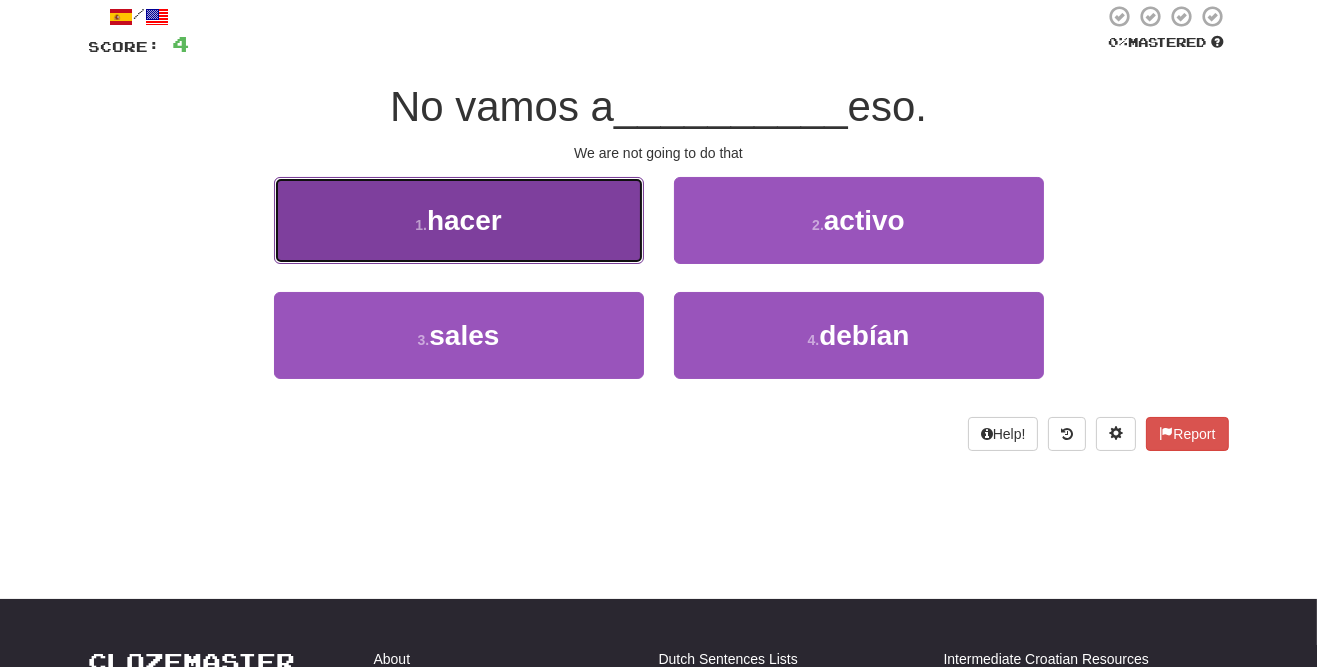 click on "1 .  hacer" at bounding box center (459, 220) 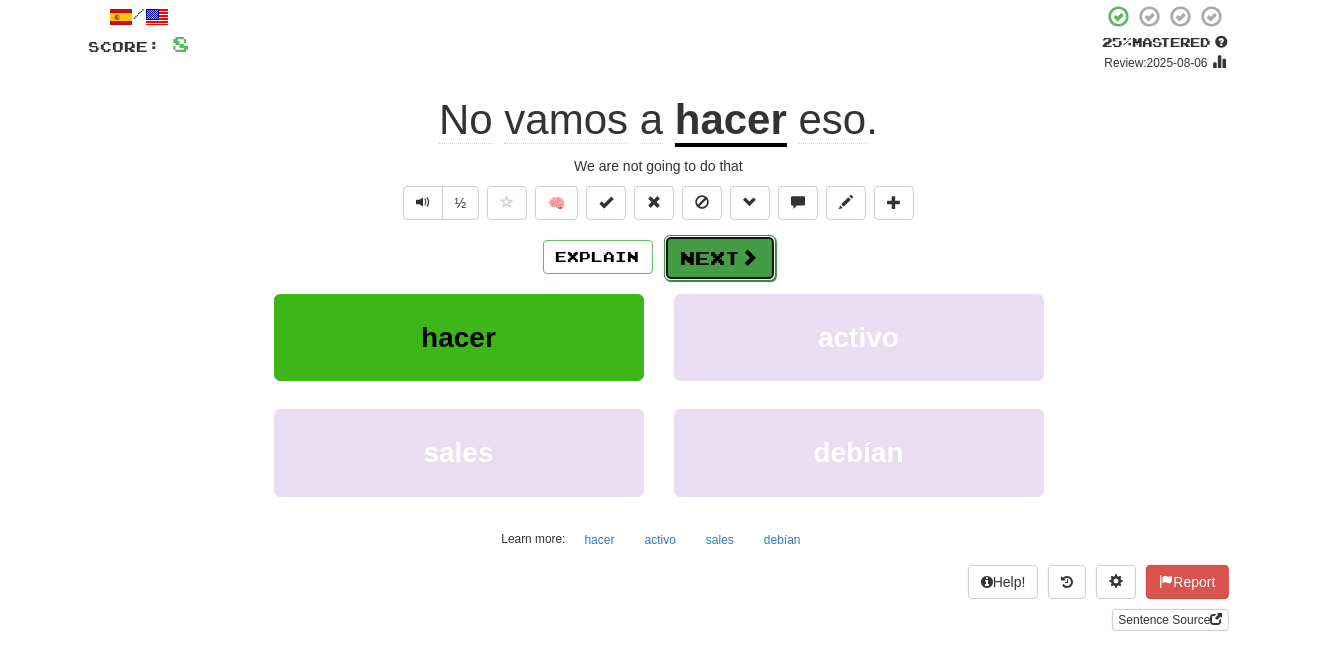 click on "Next" at bounding box center [720, 258] 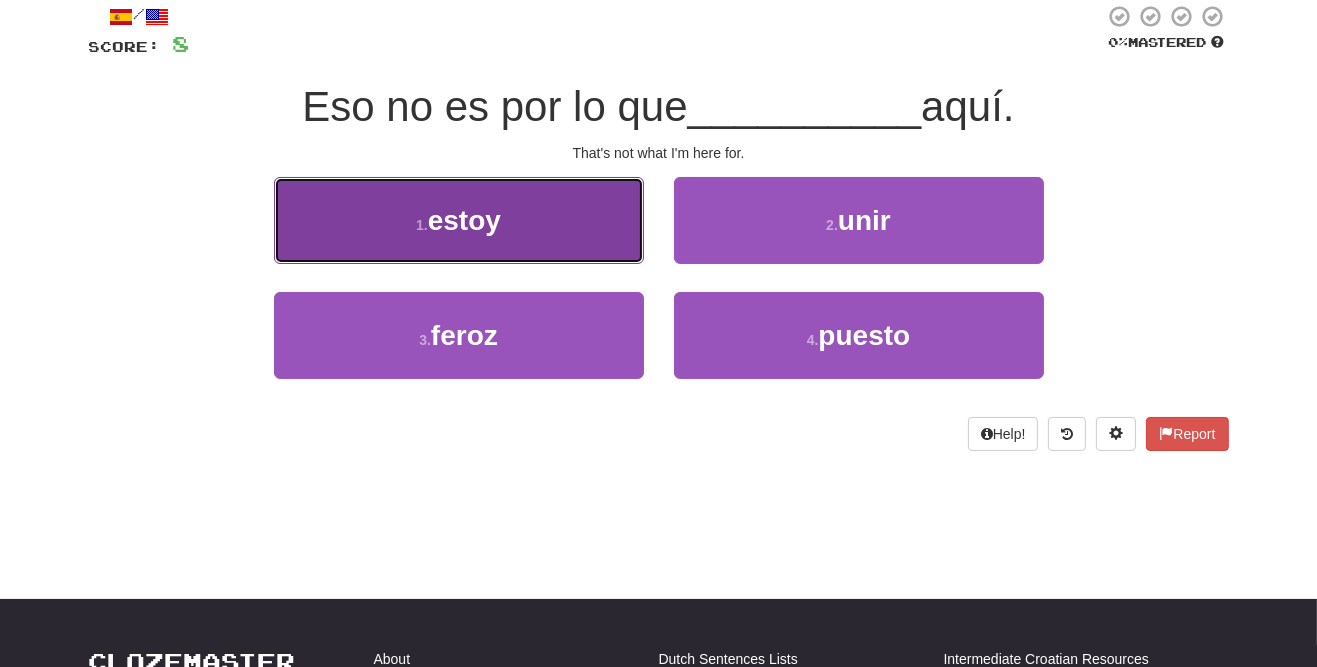 click on "1 .  estoy" at bounding box center (459, 220) 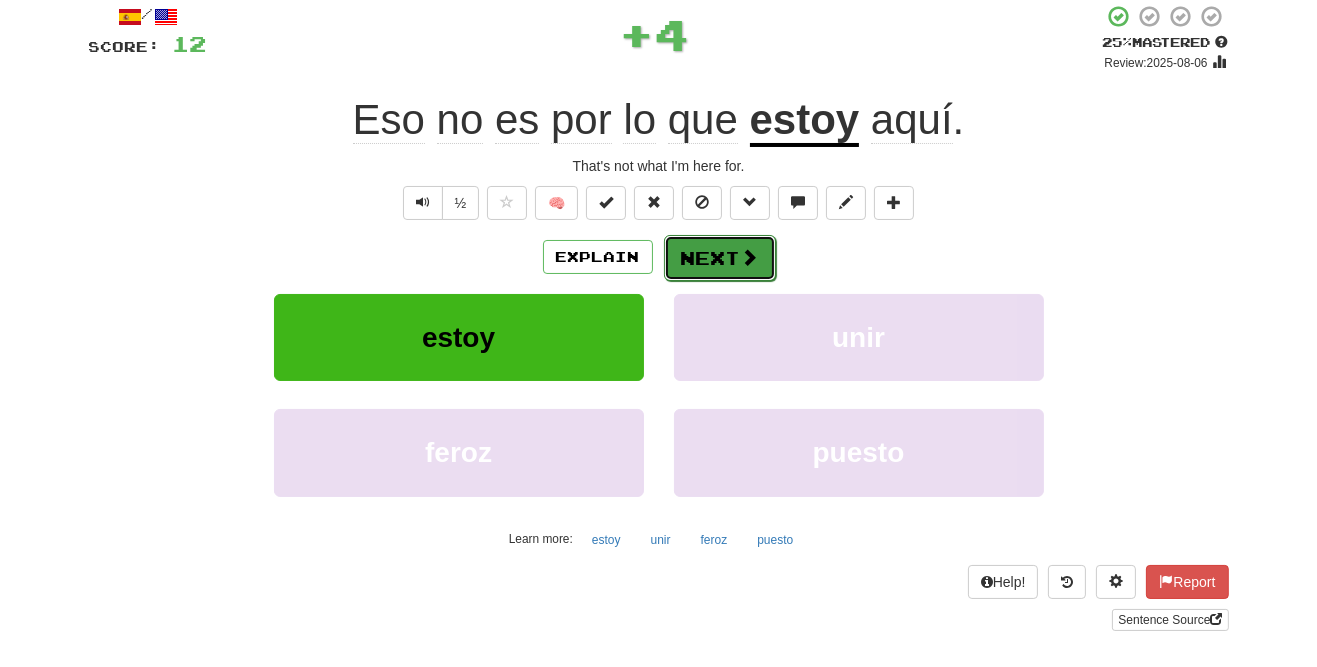 click on "Next" at bounding box center (720, 258) 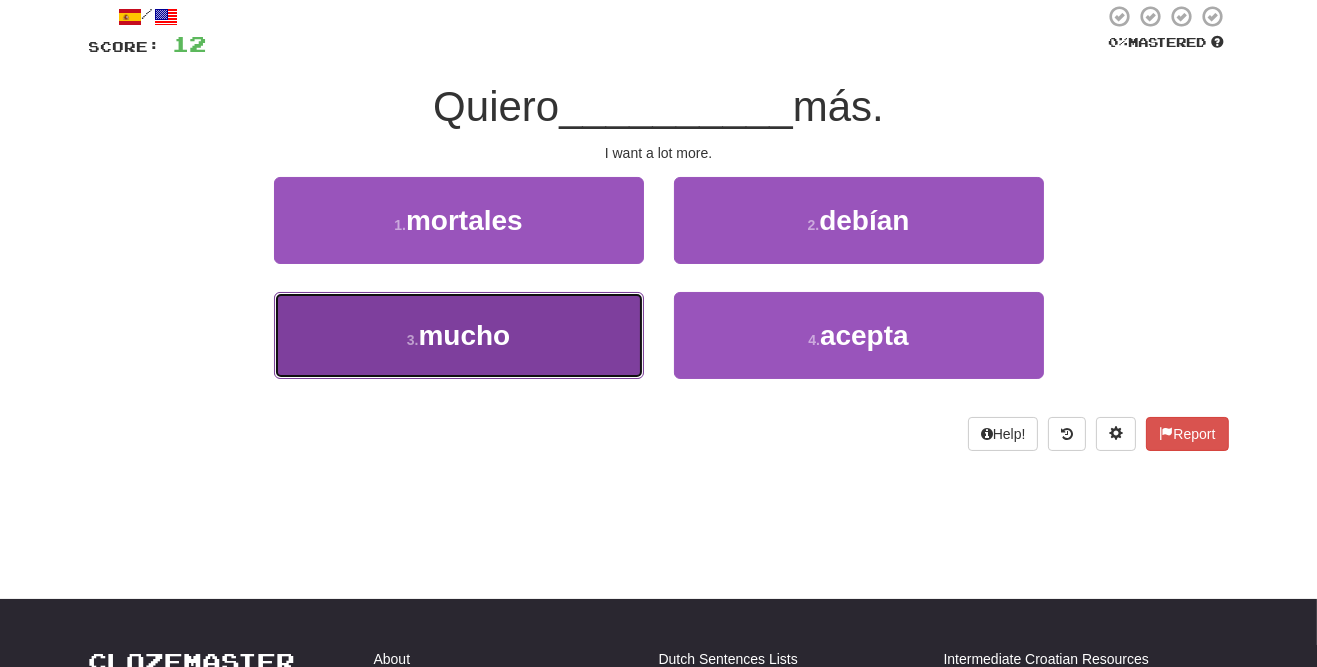 click on "3 .  mucho" at bounding box center [459, 335] 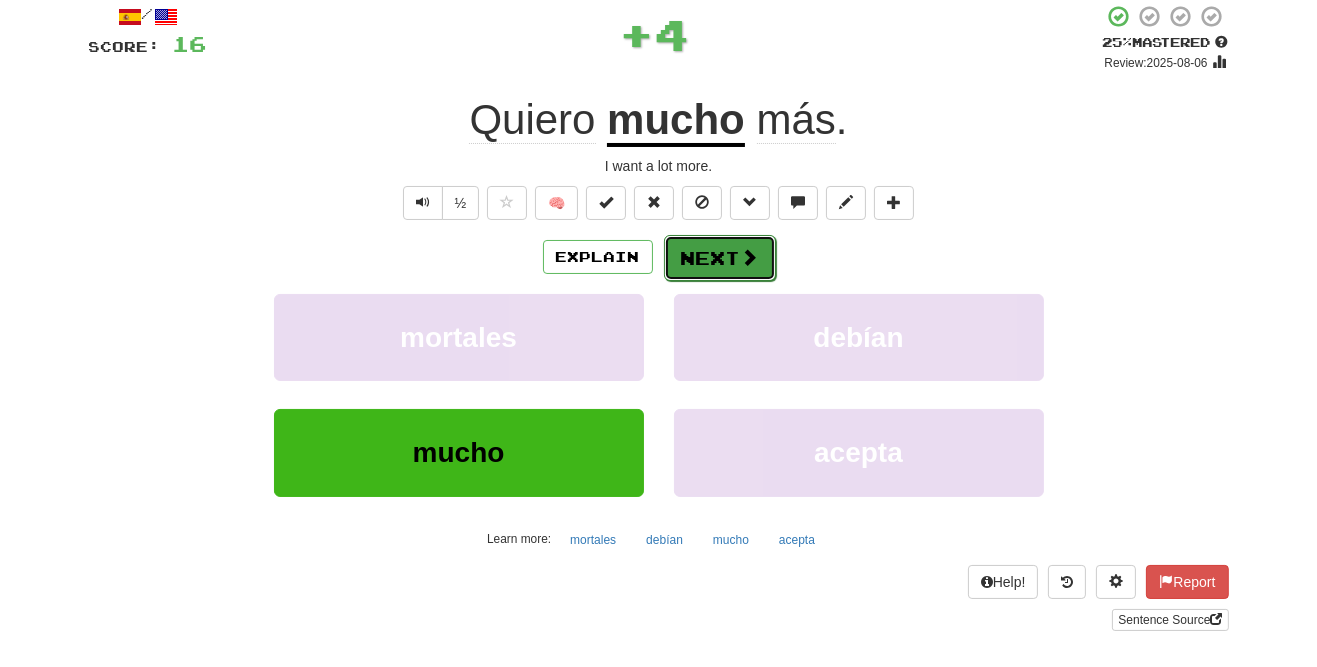 click on "Next" at bounding box center [720, 258] 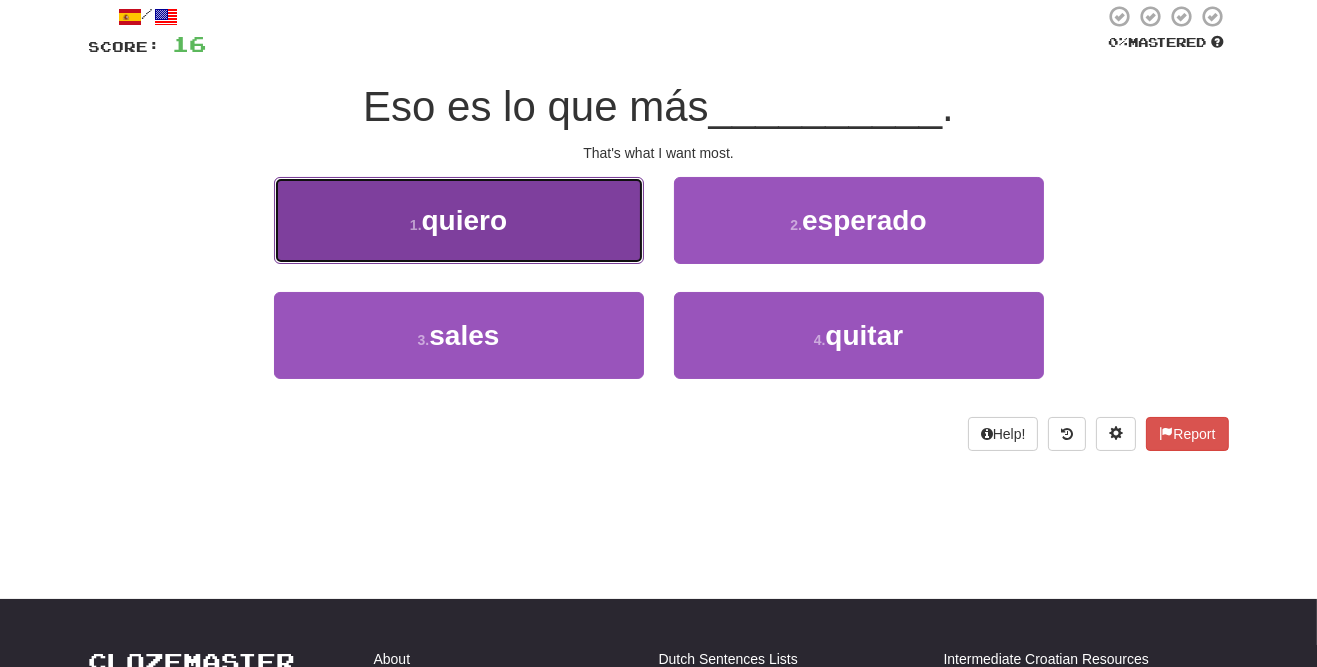 click on "1 .  quiero" at bounding box center (459, 220) 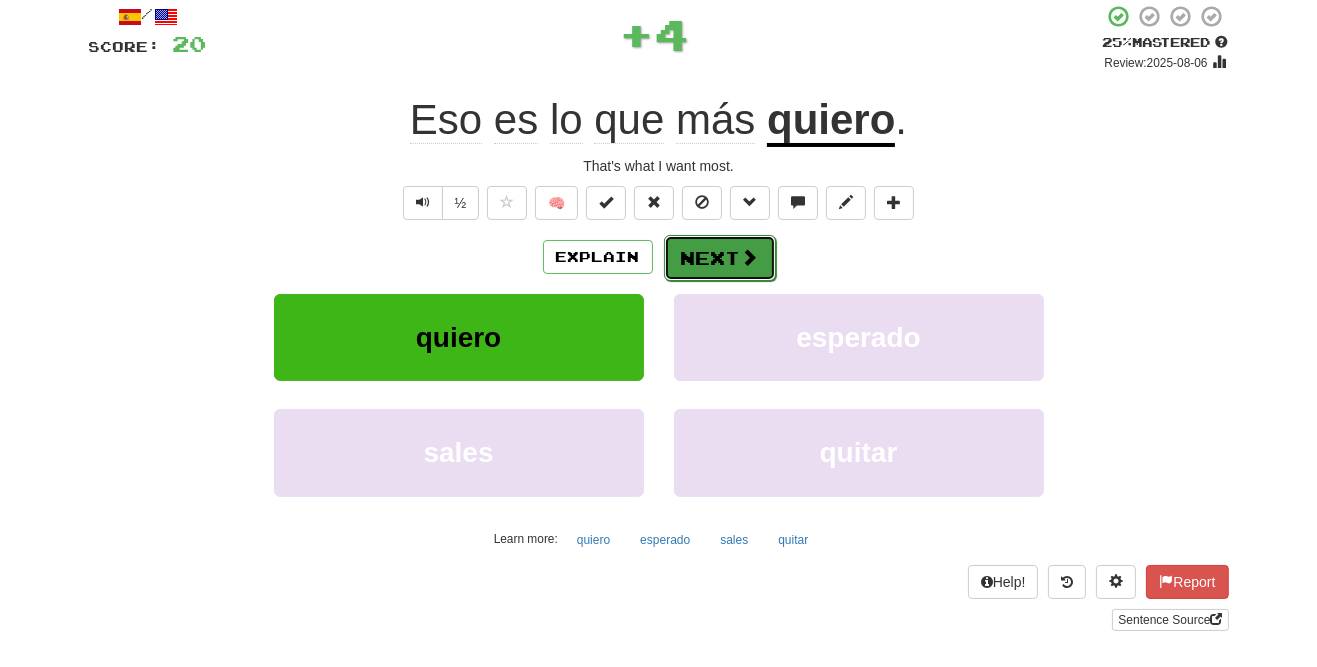 click on "Next" at bounding box center (720, 258) 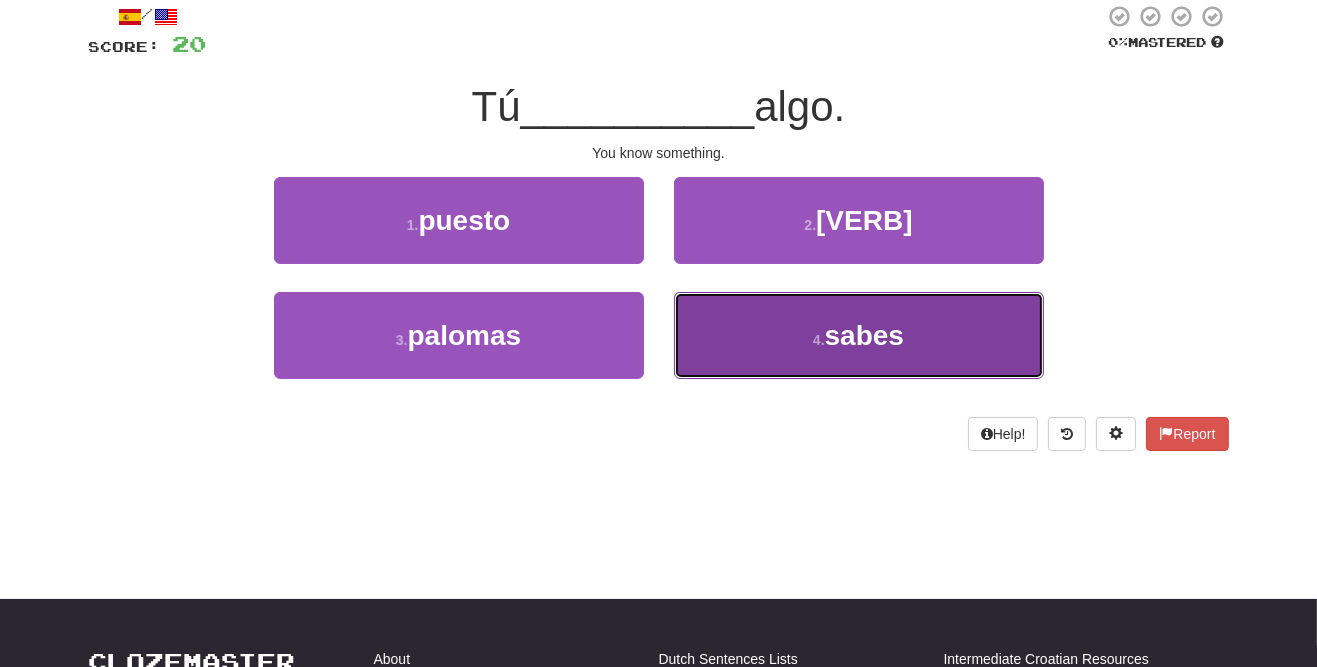 click on "sabes" at bounding box center [864, 335] 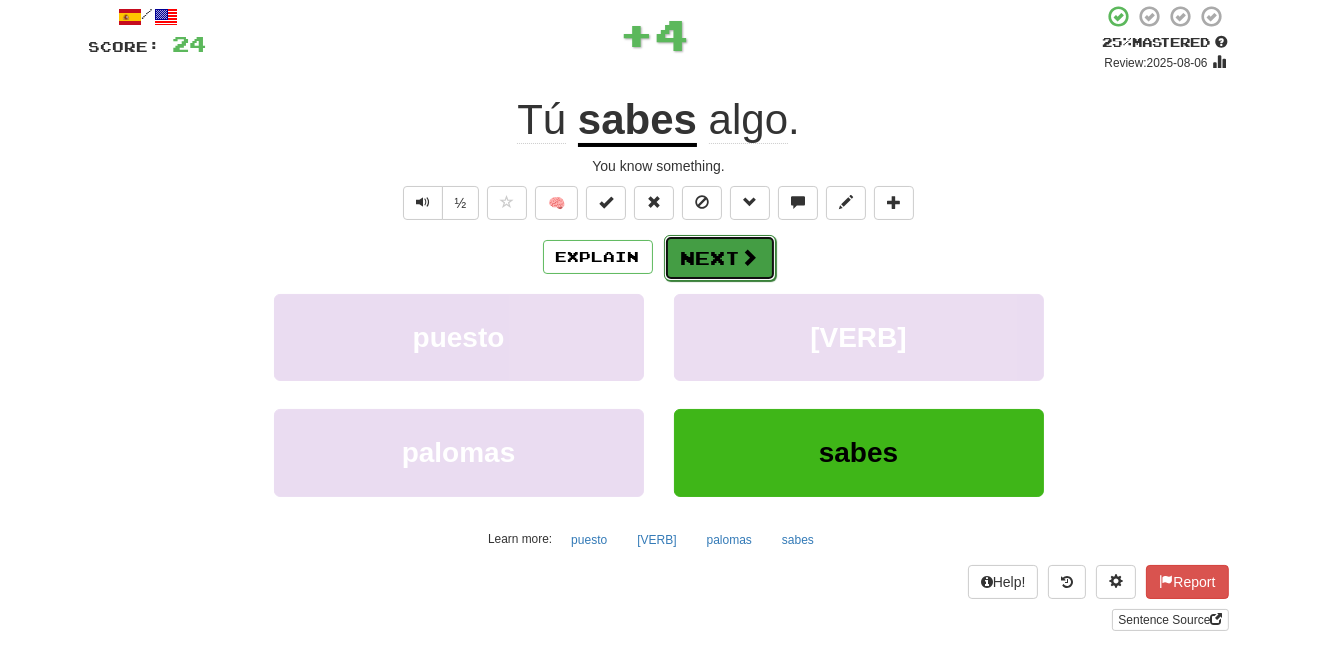 click on "Next" at bounding box center [720, 258] 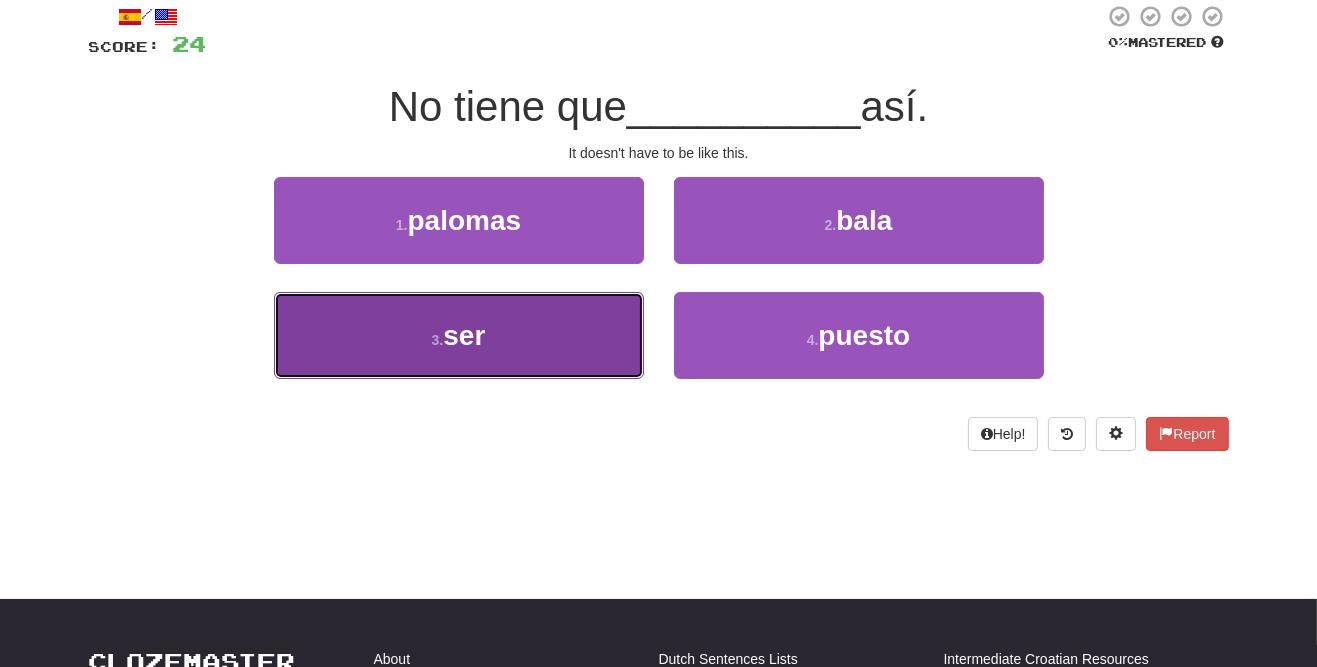 click on "3 .  ser" at bounding box center (459, 335) 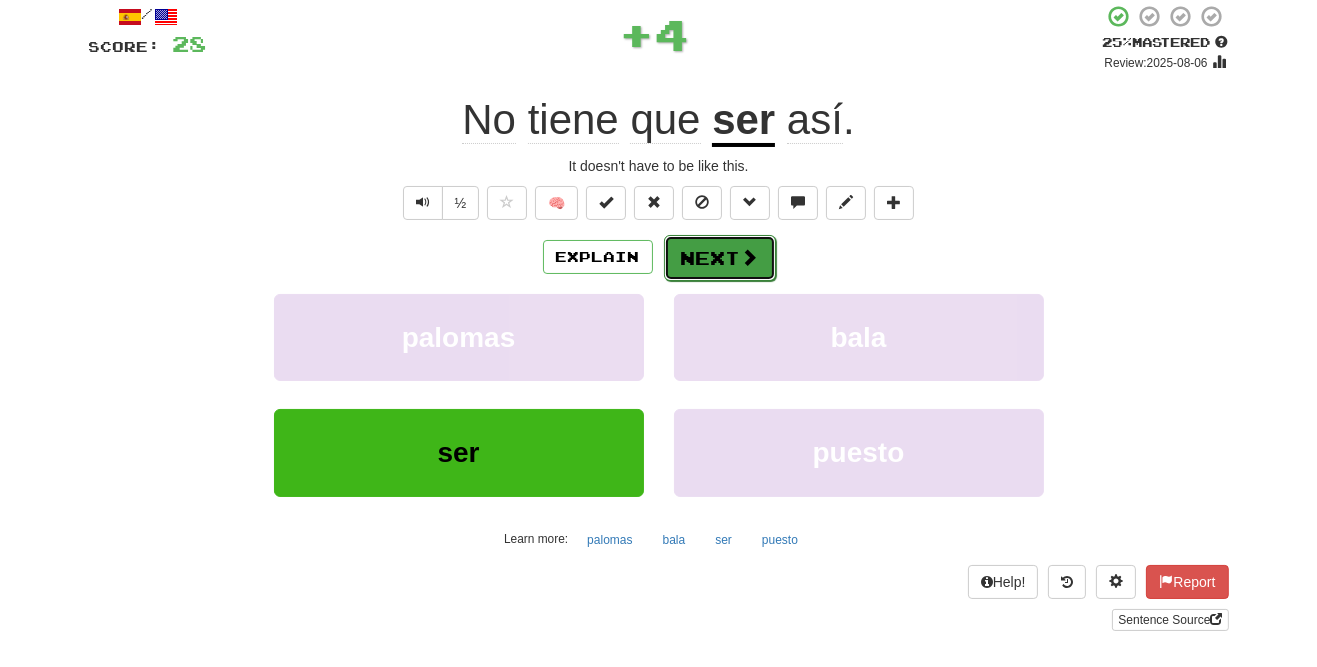 click on "Next" at bounding box center [720, 258] 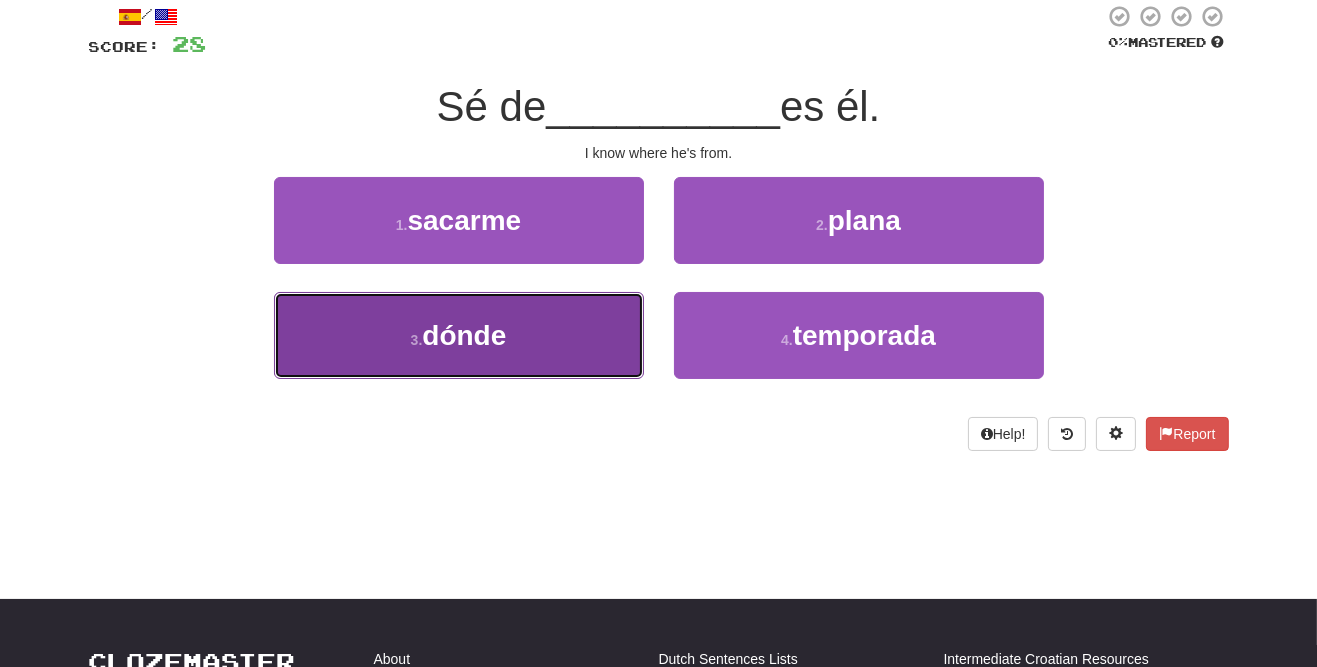 click on "dónde" at bounding box center (464, 335) 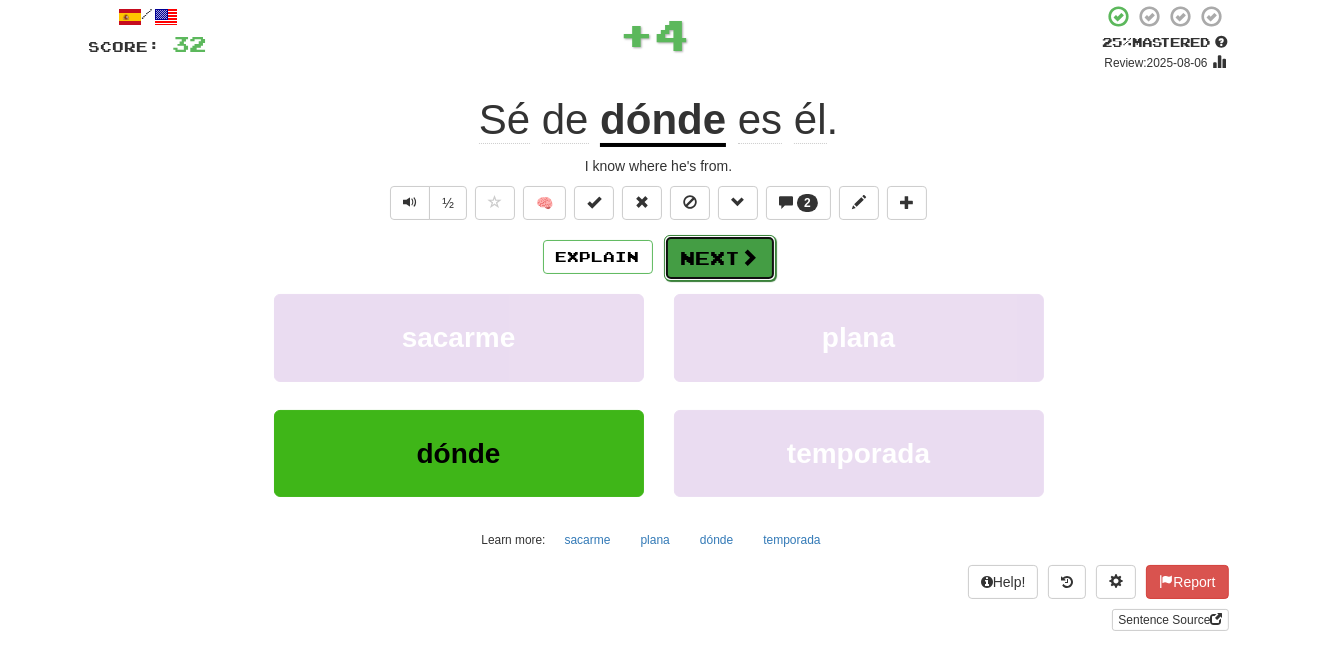 click on "Next" at bounding box center [720, 258] 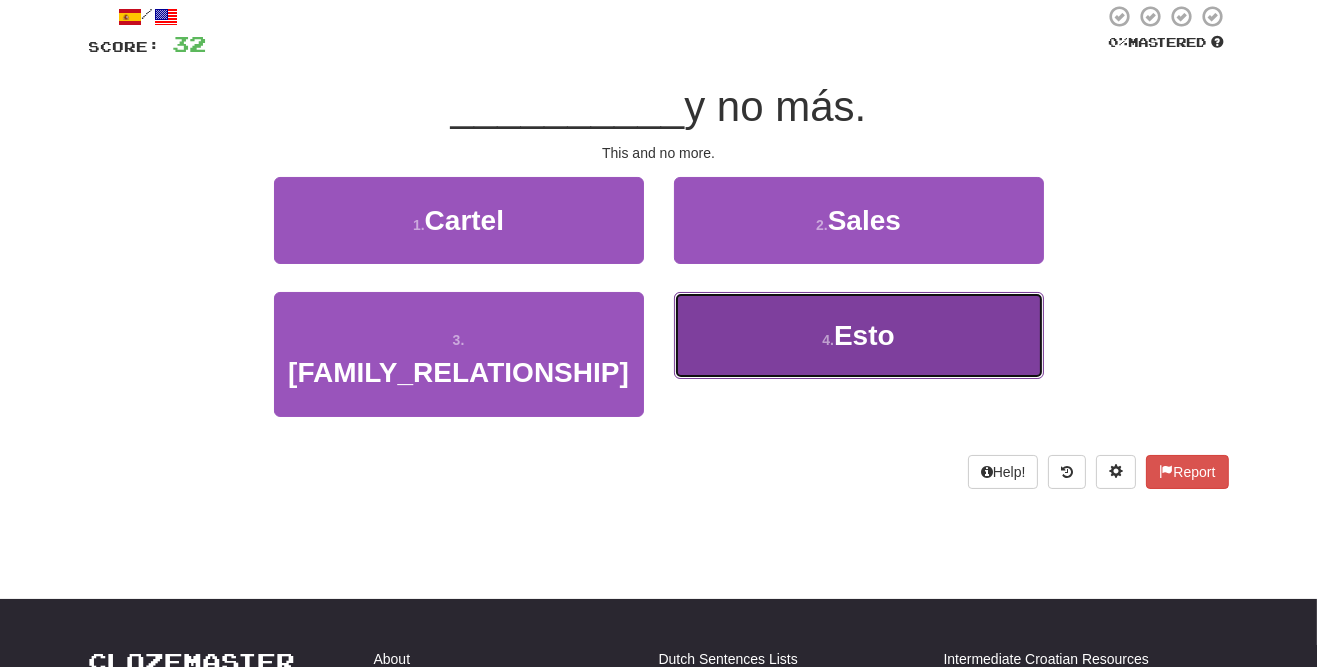 click on "4 .  Esto" at bounding box center (859, 335) 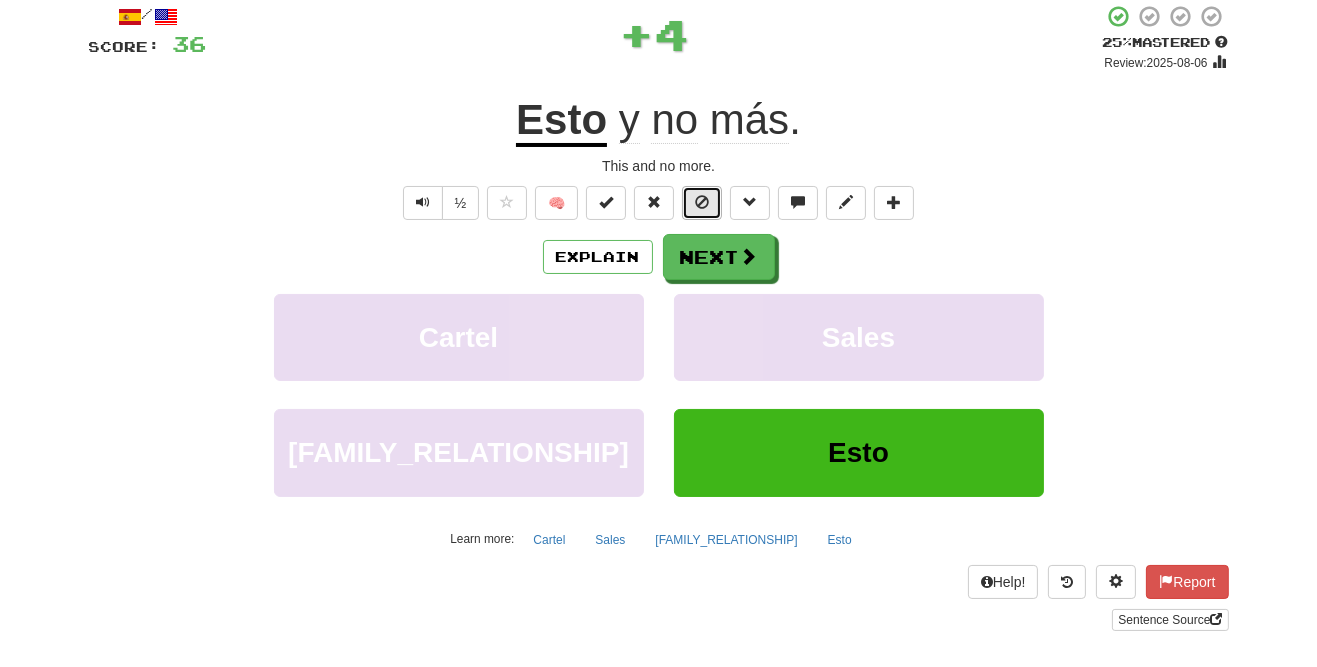click at bounding box center (702, 203) 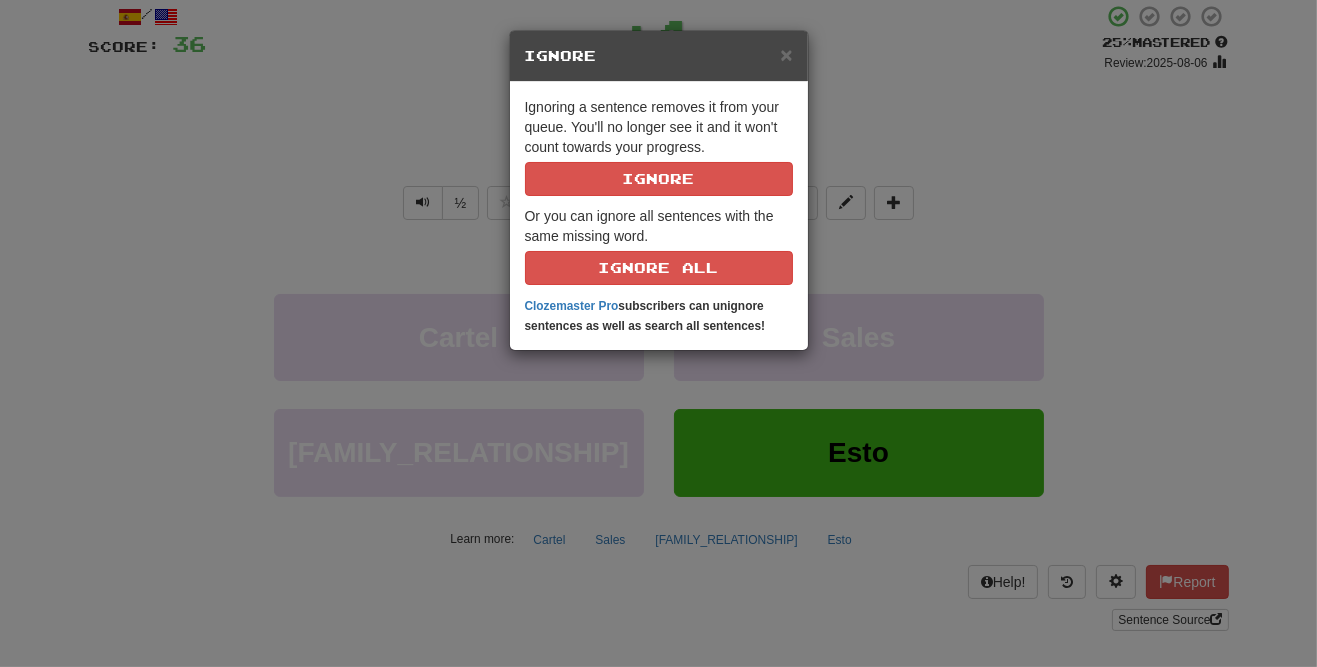 click on "× Ignore Ignoring a sentence removes it from your queue. You'll no longer see it and it won't count towards your progress. Ignore Or you can ignore all sentences with the same missing word. Ignore All Clozemaster Pro  subscribers can unignore sentences as well as search all sentences!" at bounding box center [658, 333] 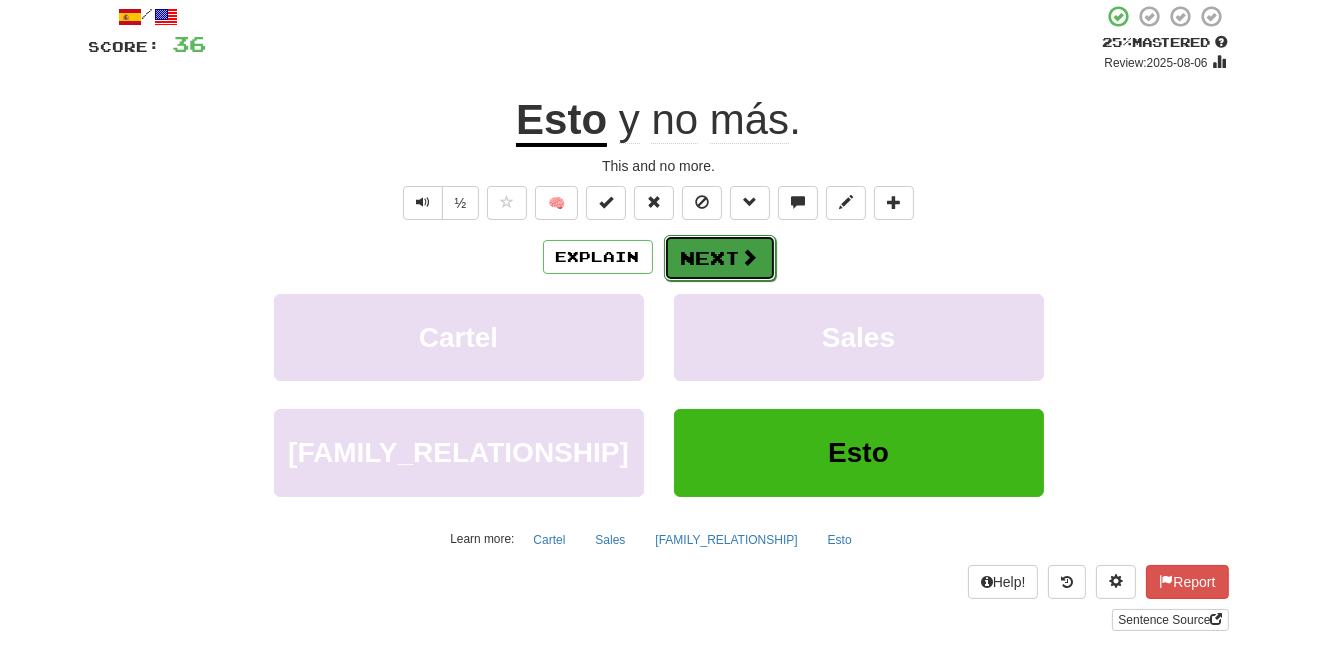 click on "Next" at bounding box center (720, 258) 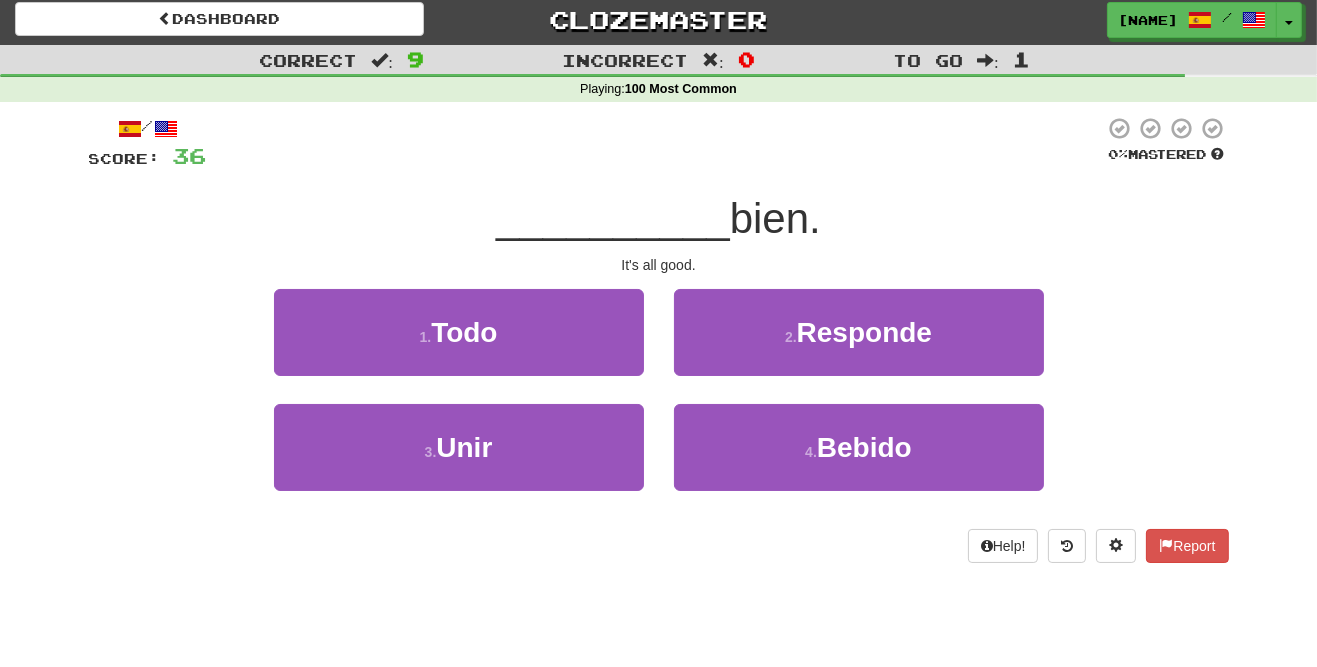 scroll, scrollTop: 8, scrollLeft: 0, axis: vertical 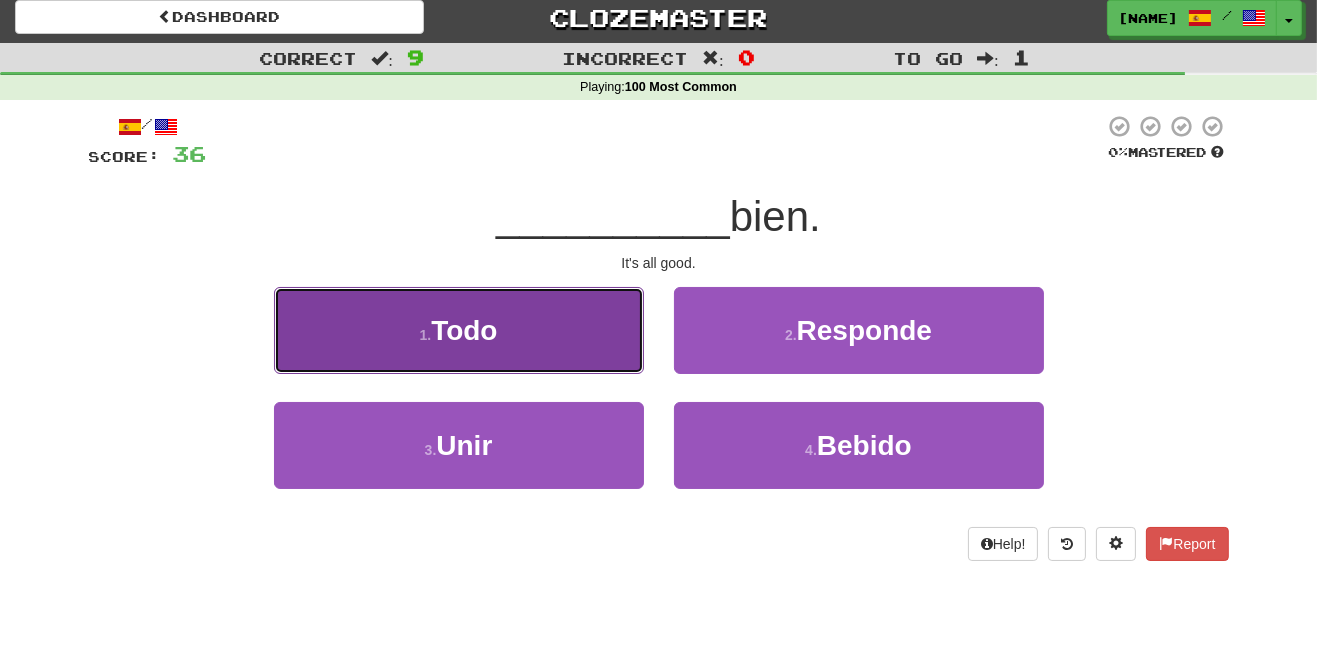 click on "1 .  Todo" at bounding box center [459, 330] 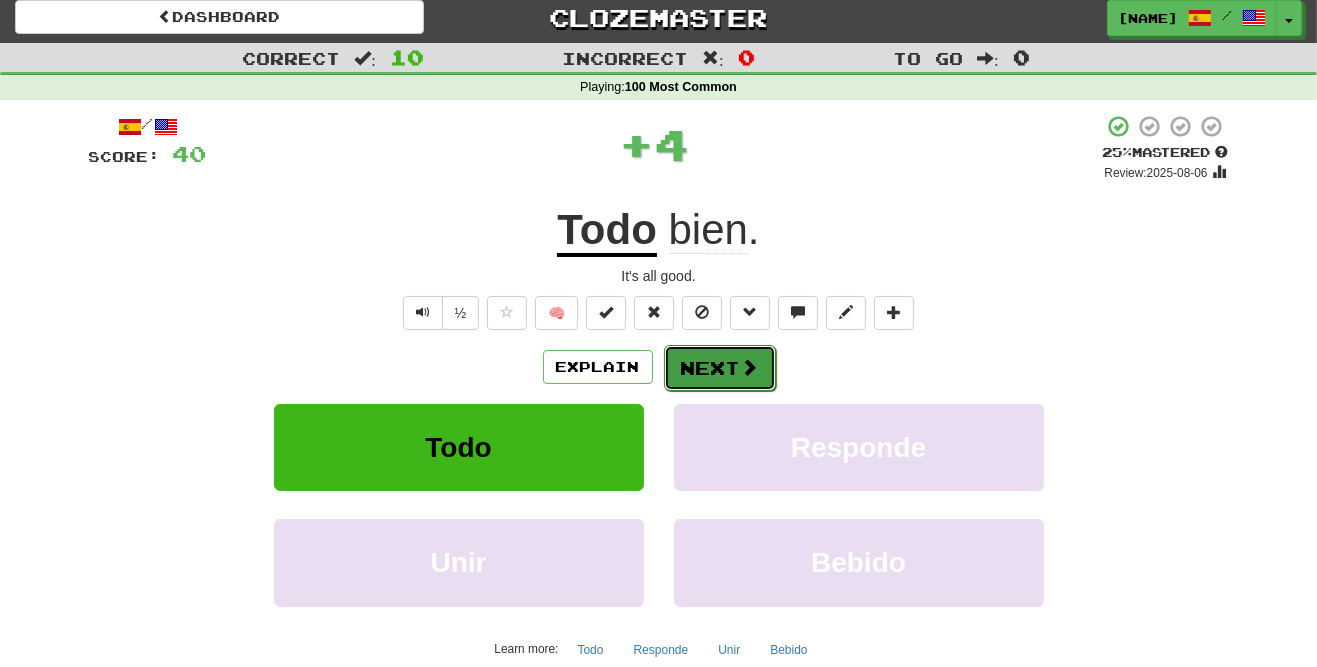 click on "Next" at bounding box center [720, 368] 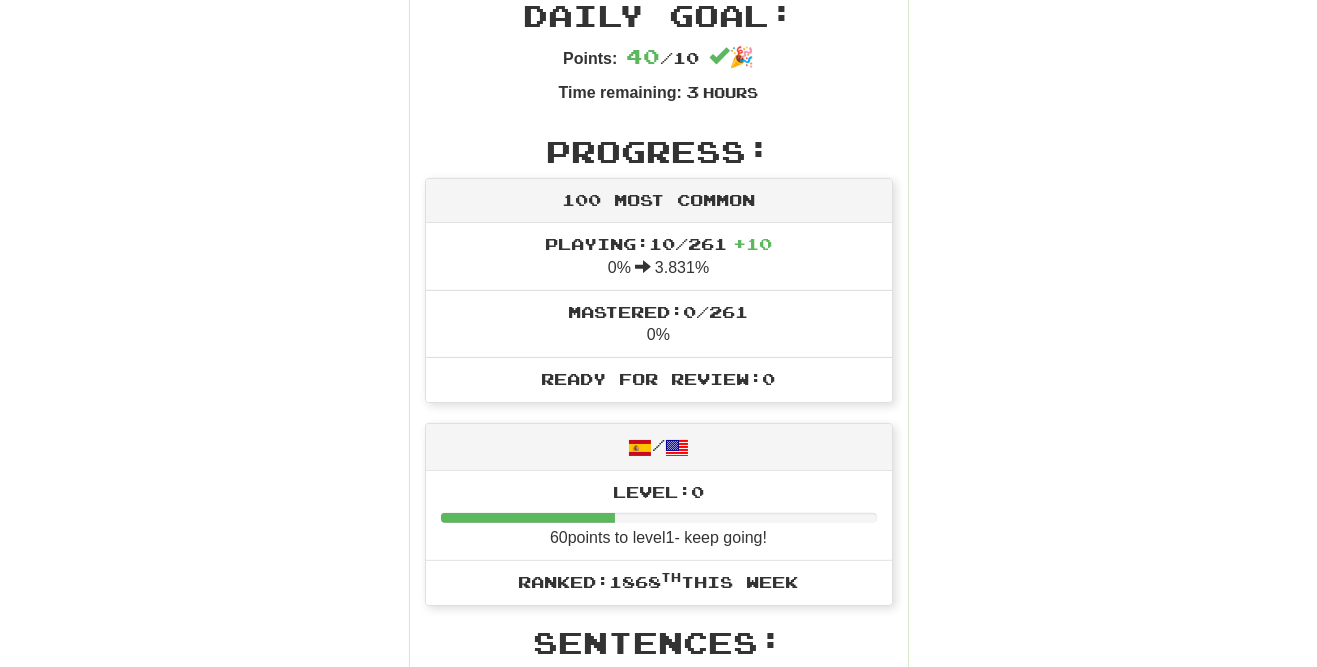 scroll, scrollTop: 664, scrollLeft: 0, axis: vertical 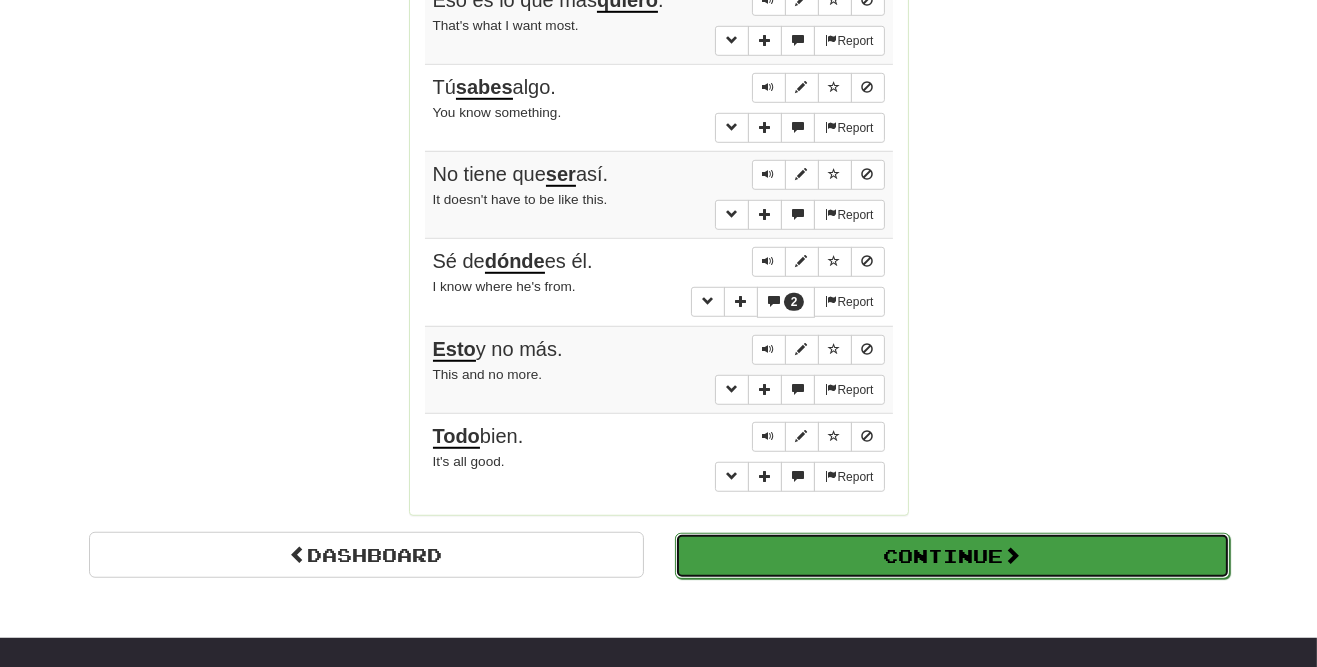 click on "Continue" at bounding box center [952, 556] 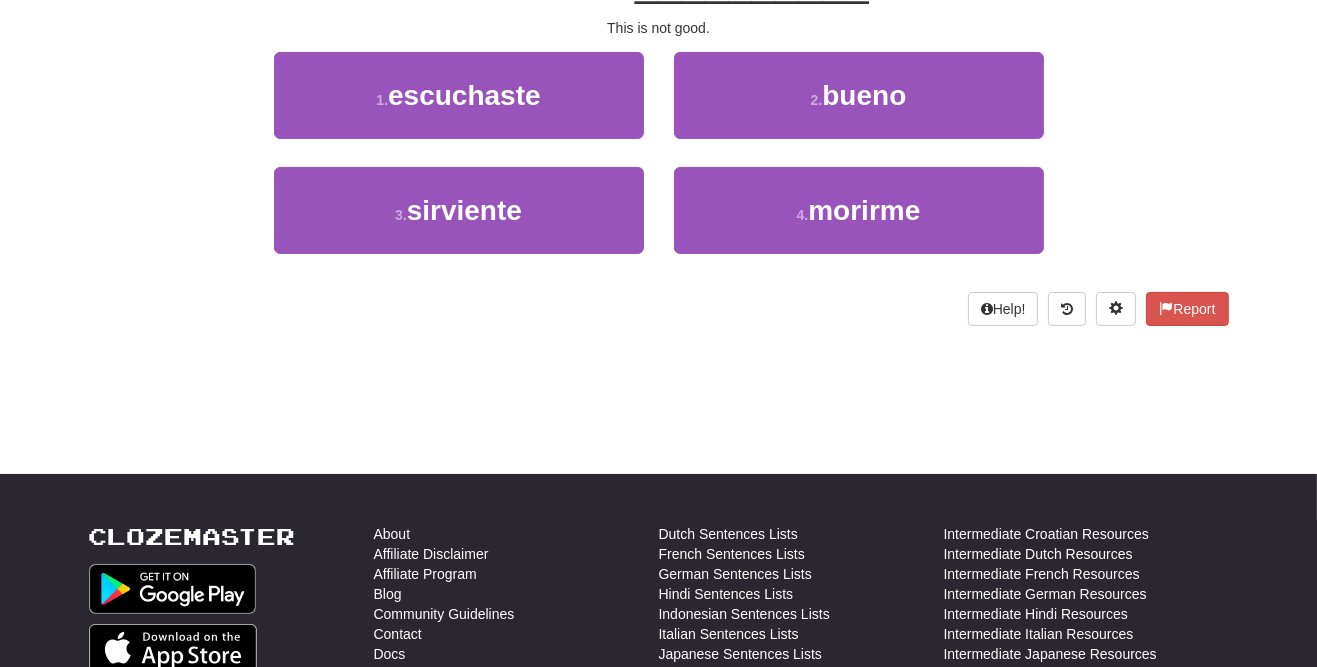 scroll, scrollTop: 0, scrollLeft: 0, axis: both 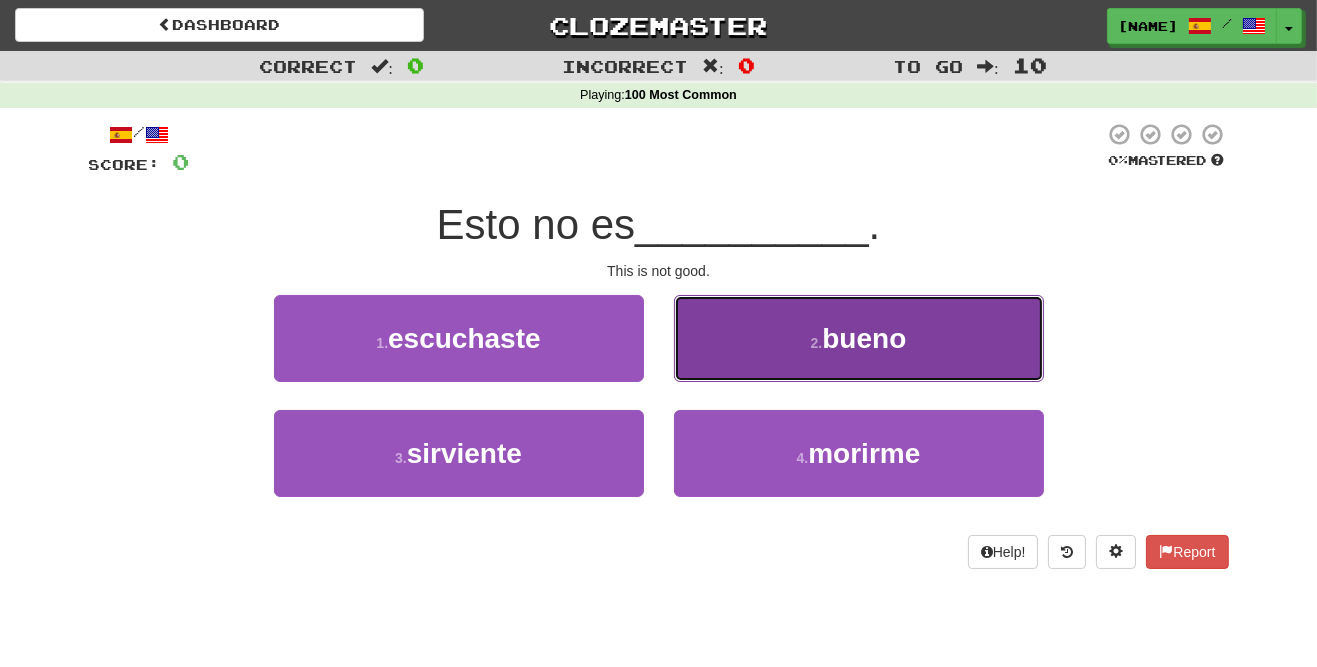 click on "2 .  bueno" at bounding box center (859, 338) 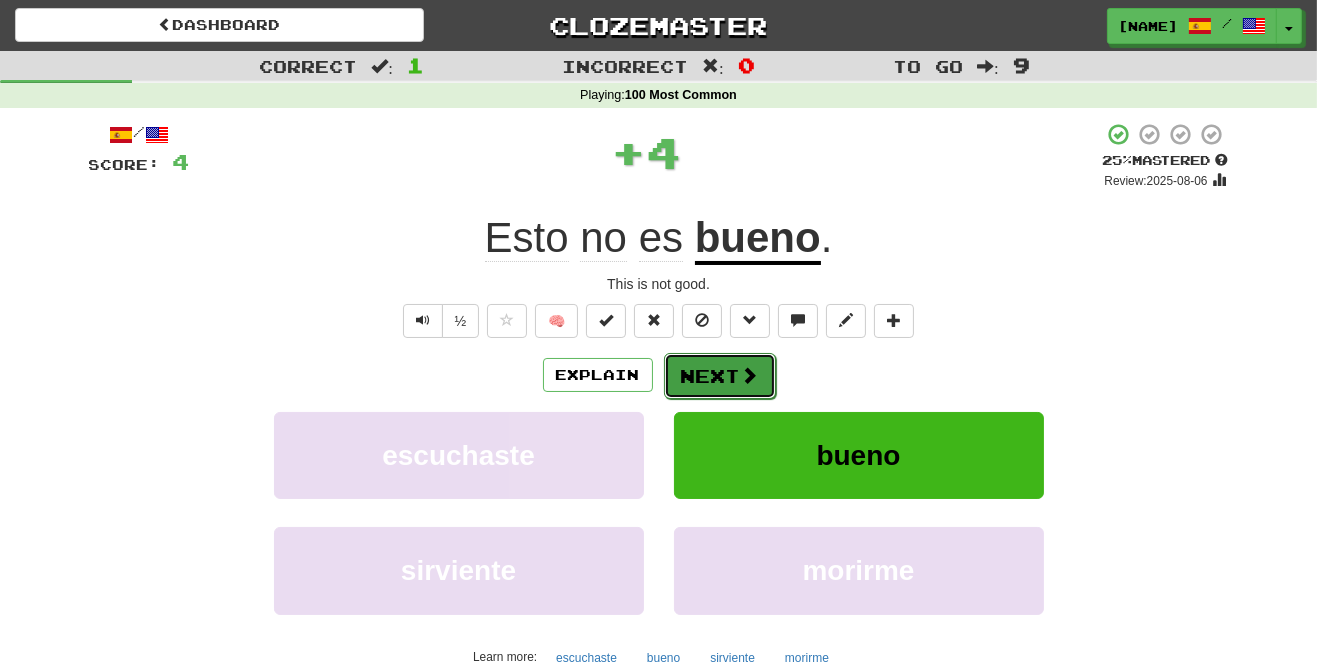 click on "Next" at bounding box center [720, 376] 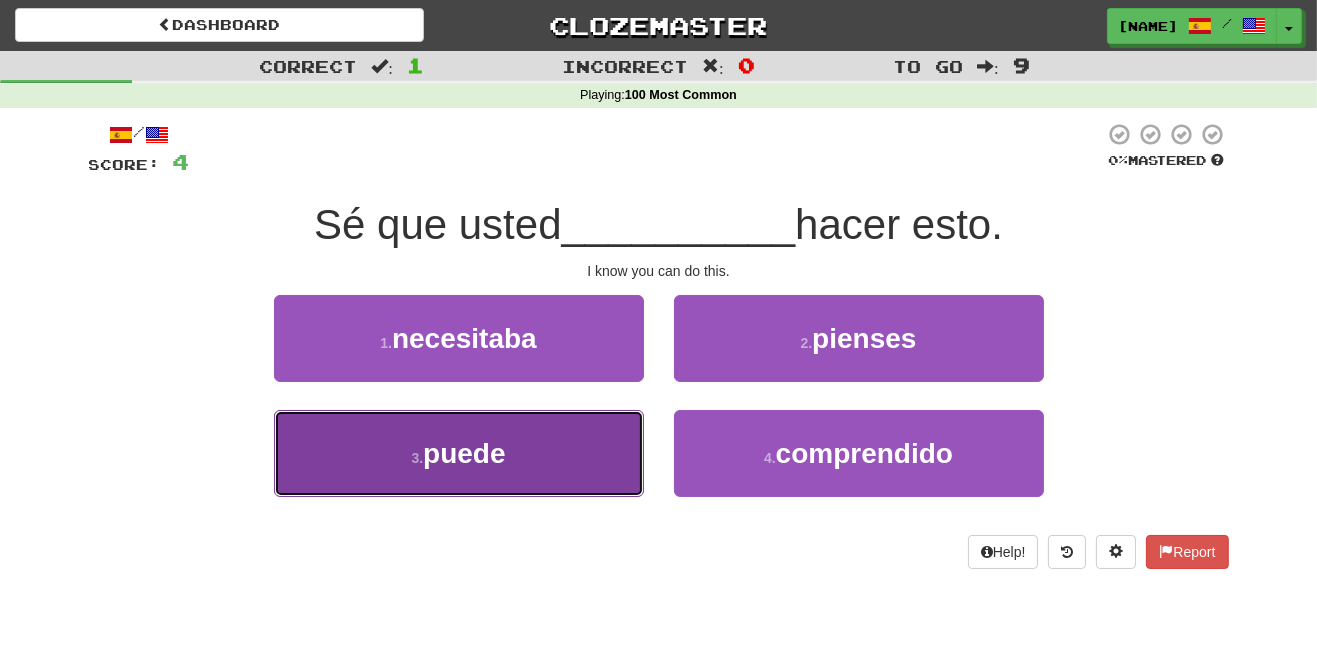 click on "3 .  puede" at bounding box center [459, 453] 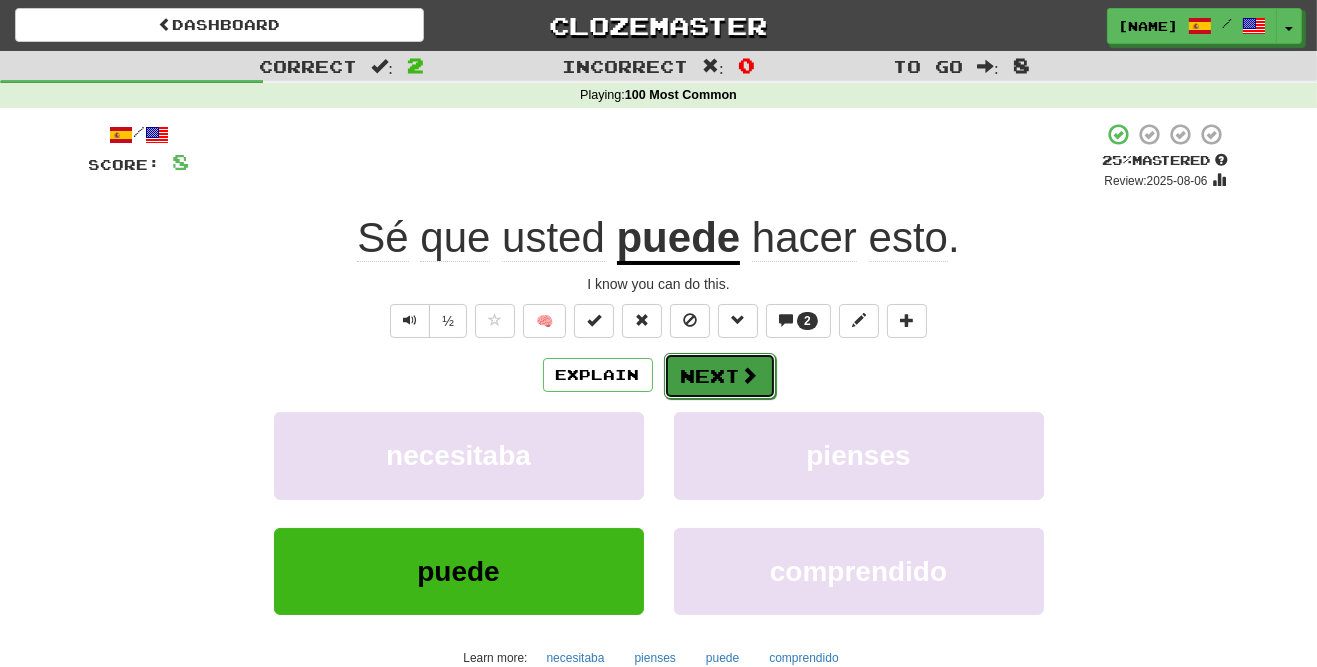click on "Next" at bounding box center (720, 376) 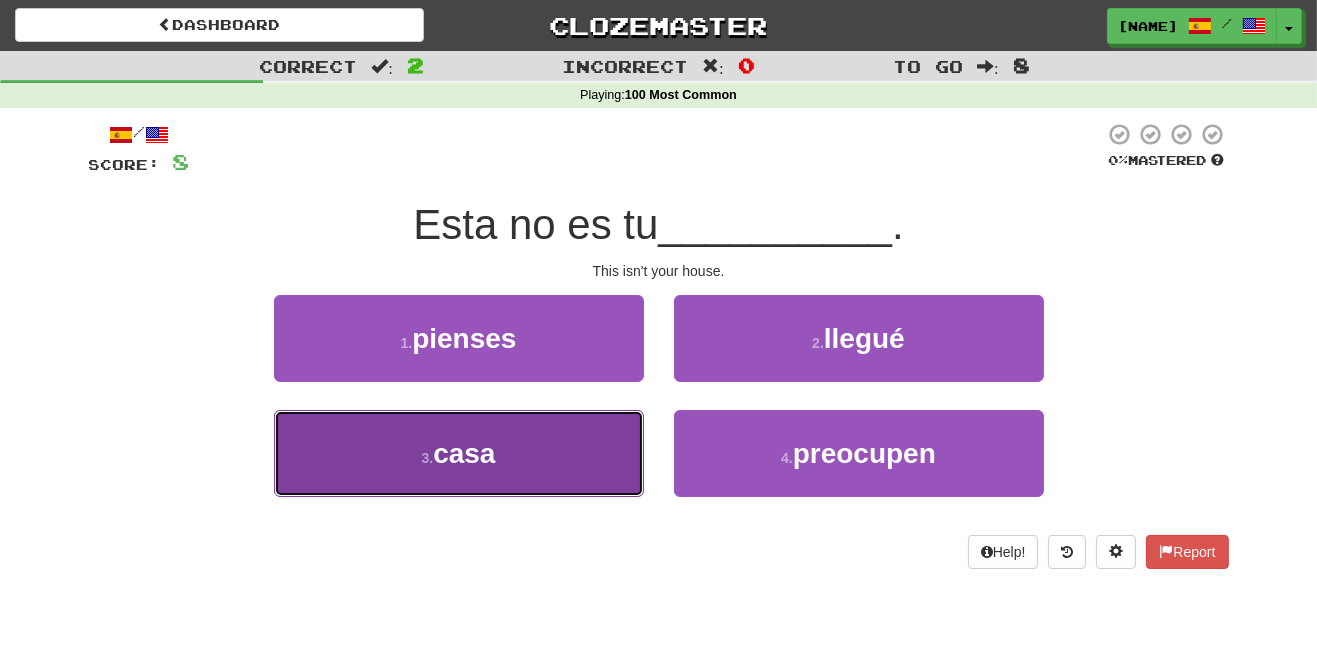 click on "3 .  casa" at bounding box center [459, 453] 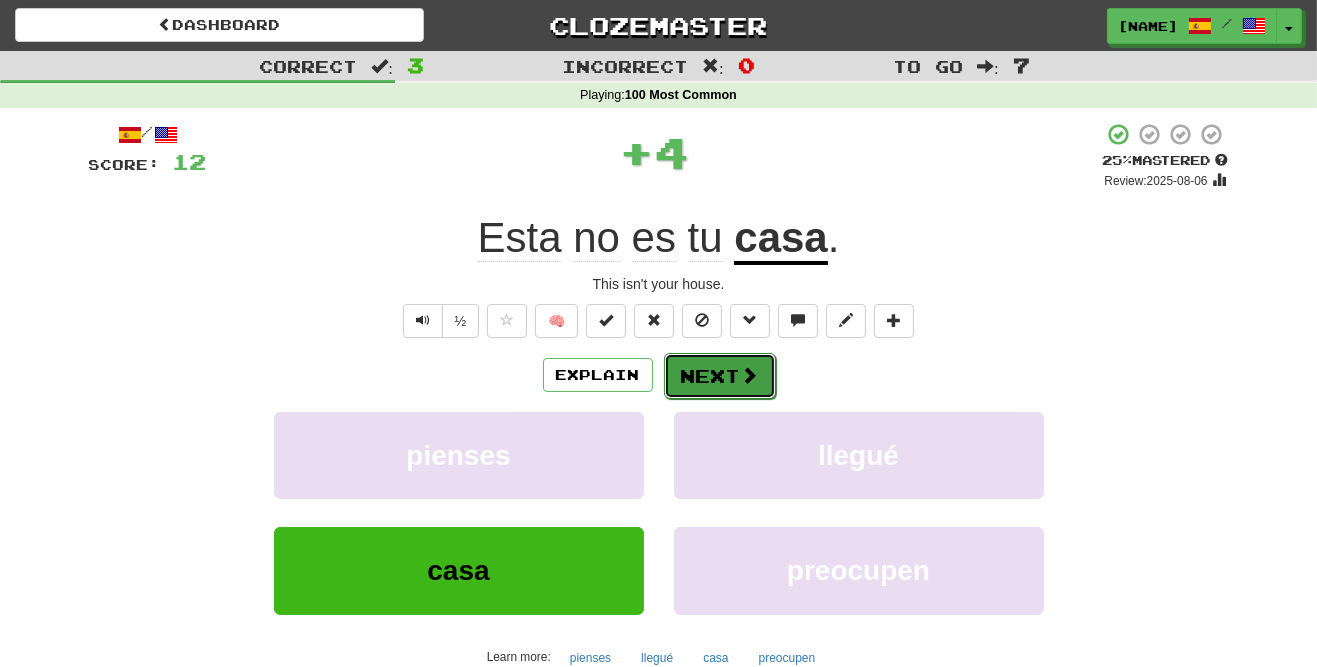 click on "Next" at bounding box center (720, 376) 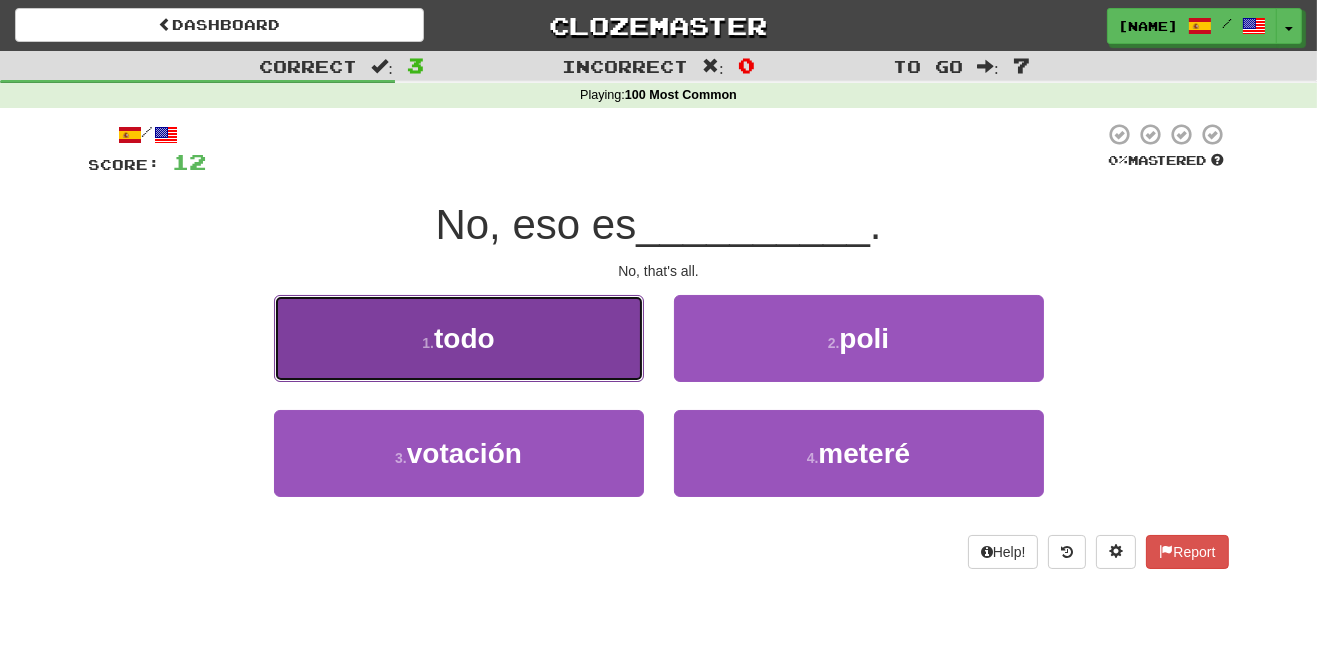 click on "1 .  todo" at bounding box center (459, 338) 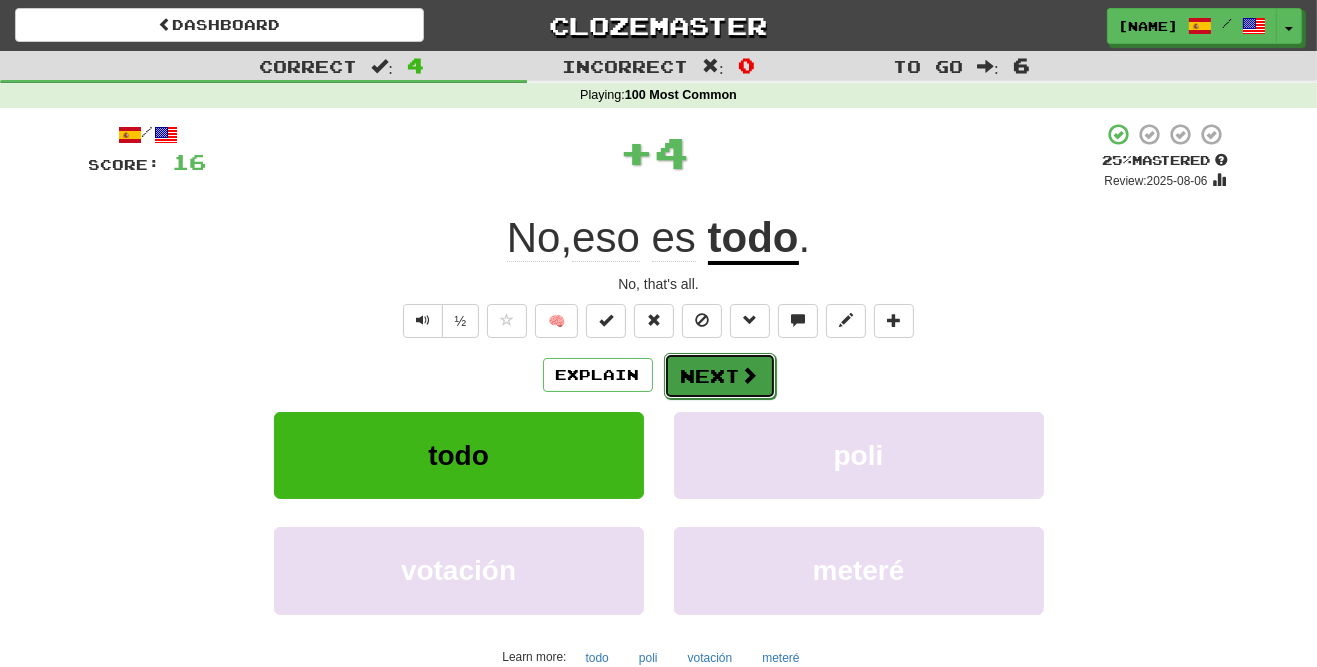 click on "Next" at bounding box center [720, 376] 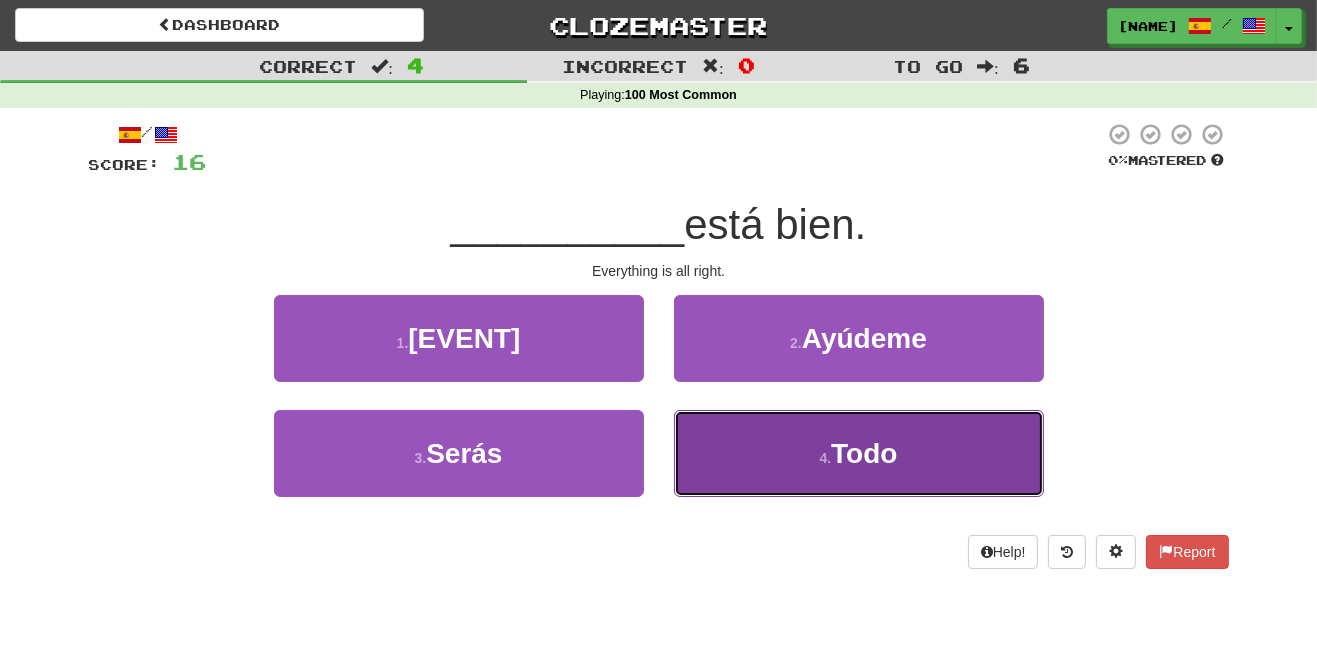 click on "4 .  Todo" at bounding box center [859, 453] 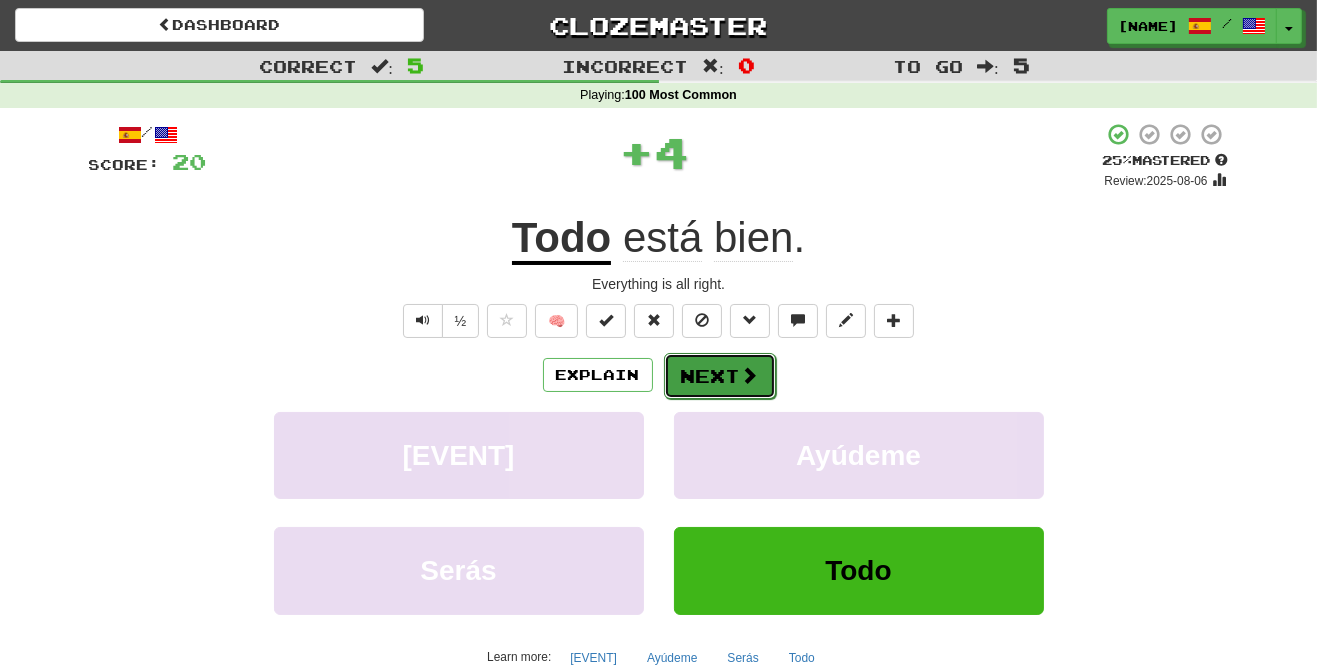 click on "Next" at bounding box center [720, 376] 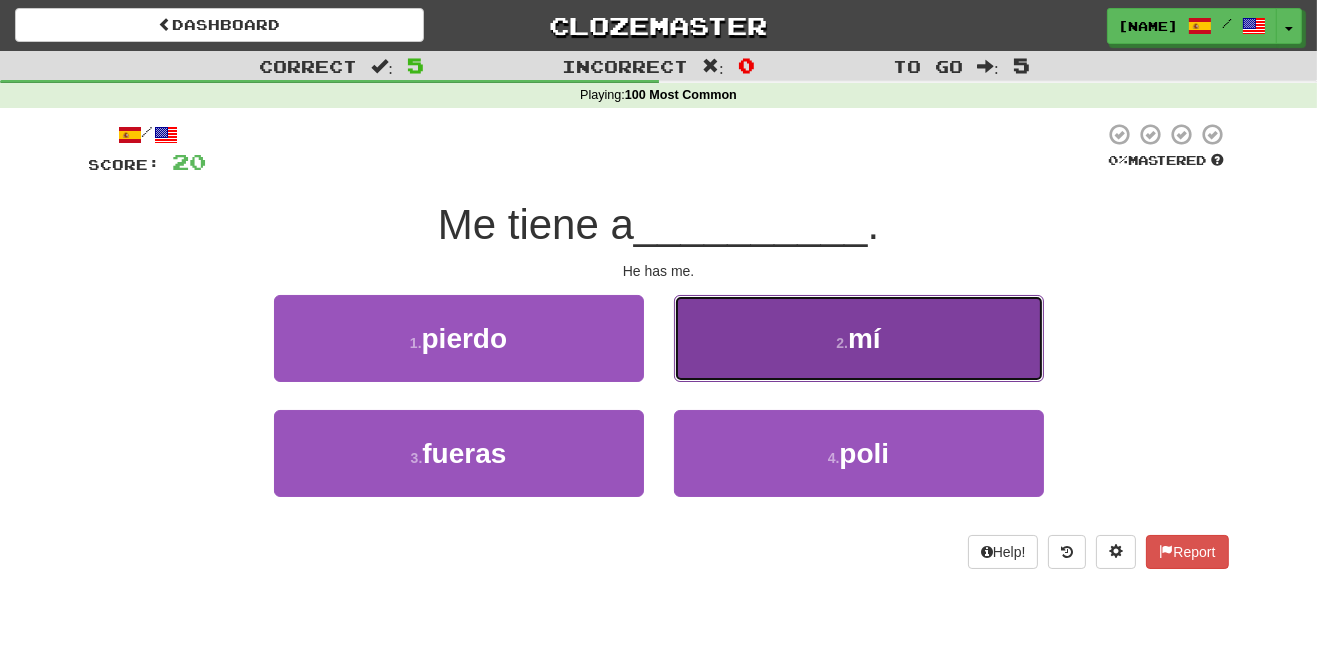 click on "2 .  mí" at bounding box center [859, 338] 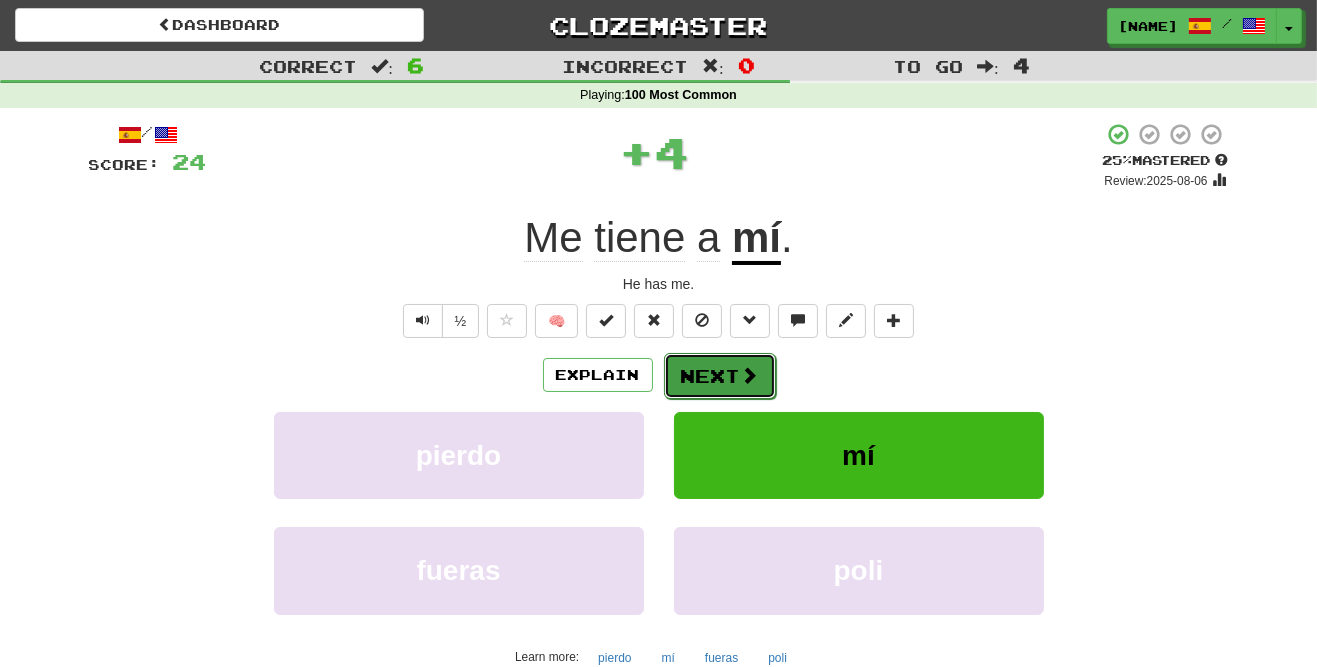 click at bounding box center (750, 375) 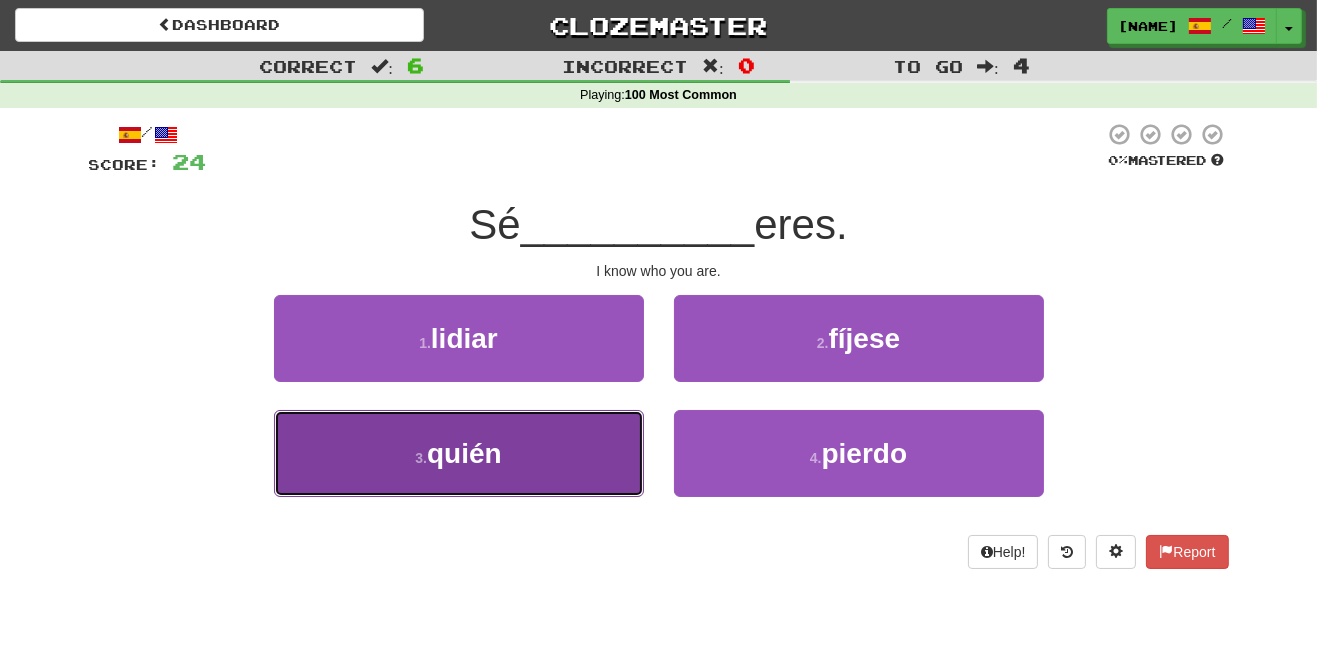 click on "3 .  quién" at bounding box center (459, 453) 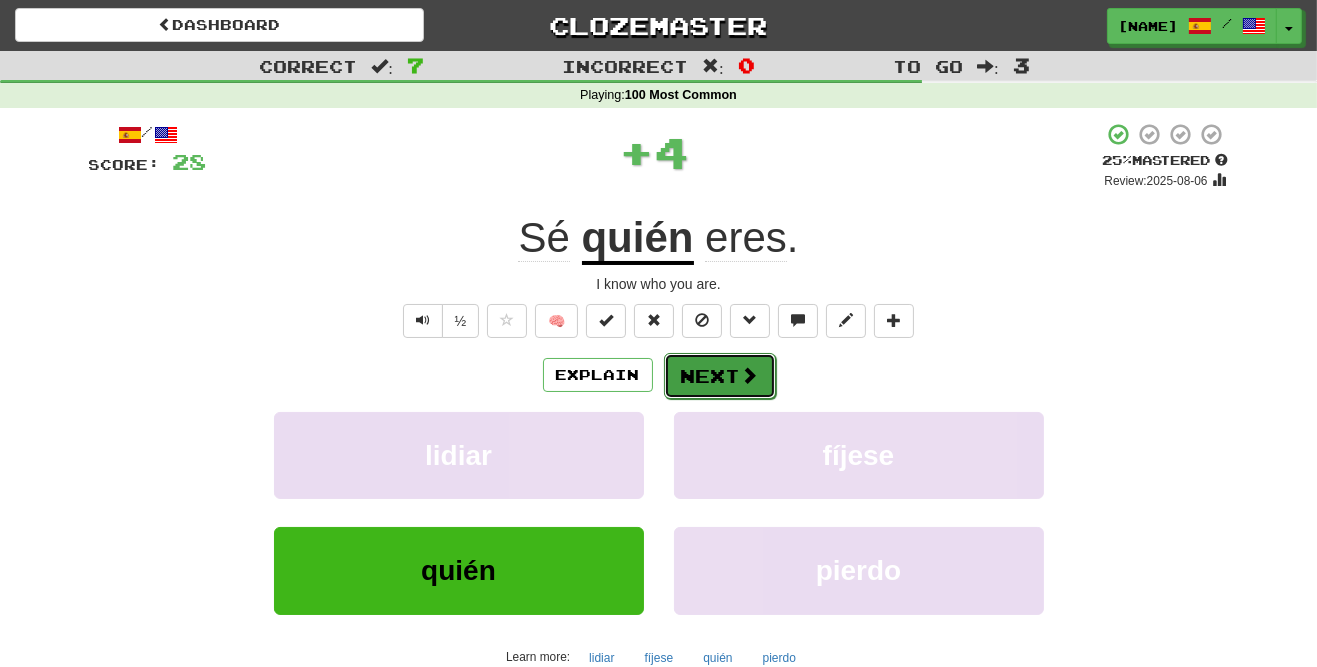 click on "Next" at bounding box center [720, 376] 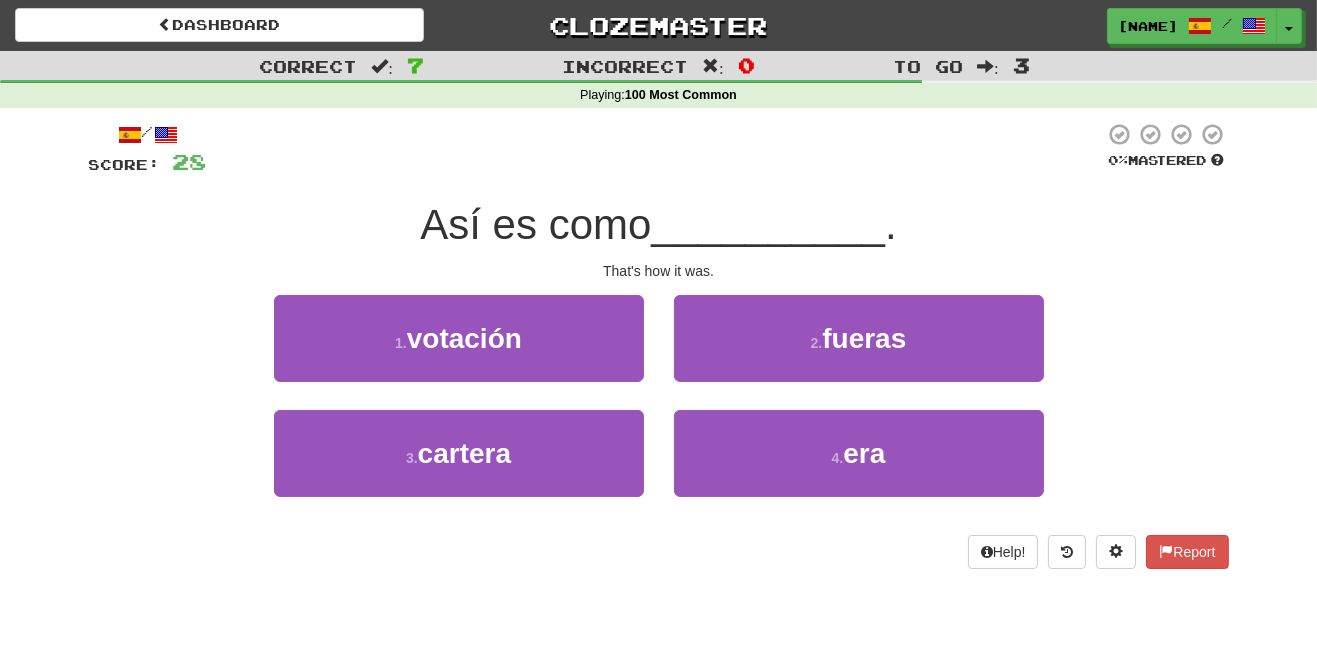 click on "4 .  era" at bounding box center (859, 467) 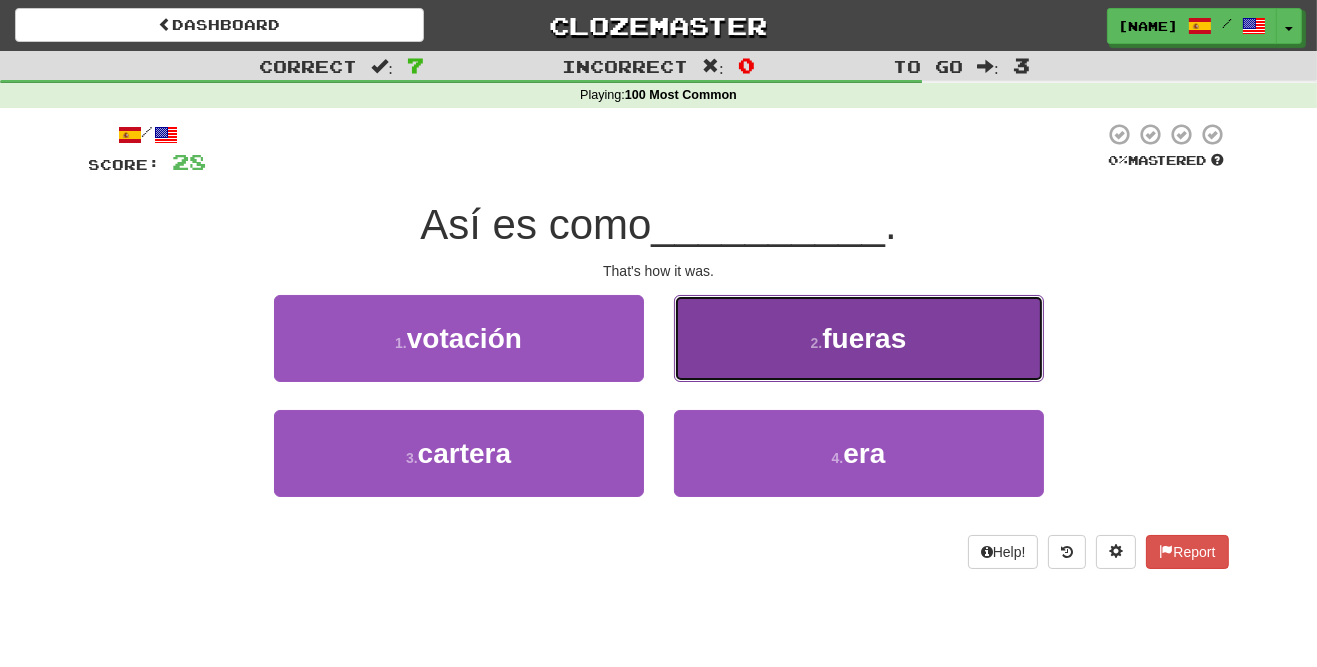 click on "fueras" at bounding box center (864, 338) 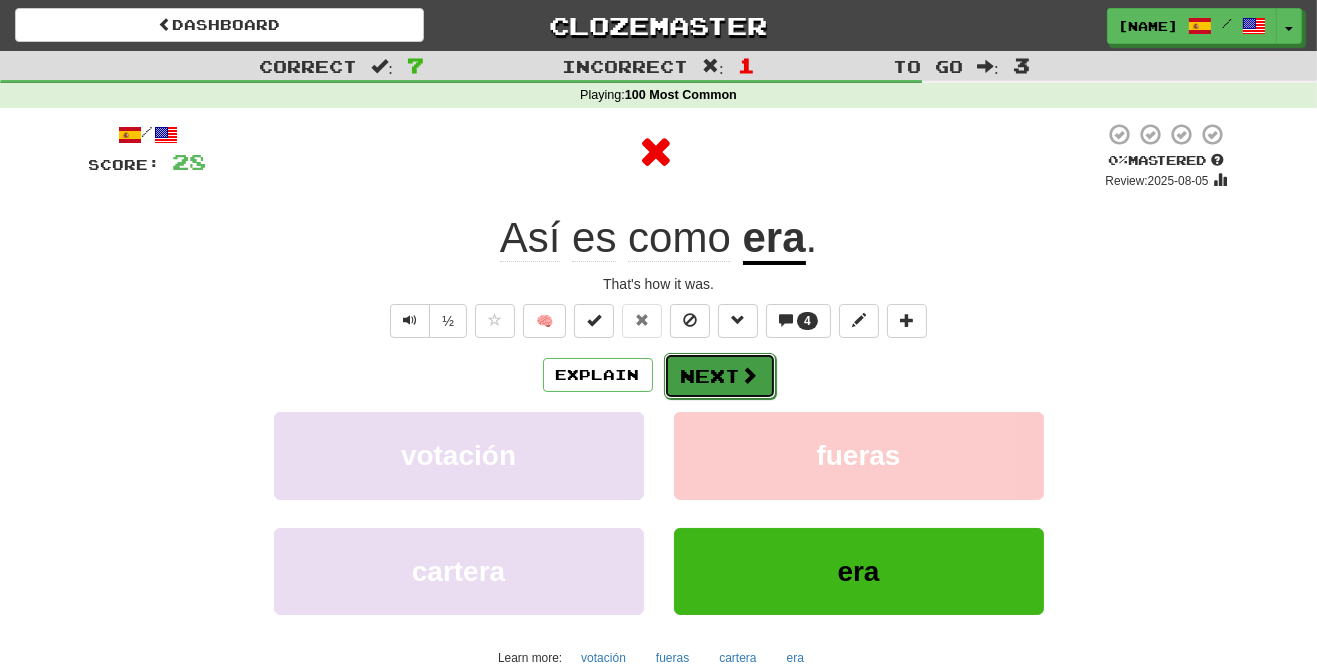 click on "Next" at bounding box center (720, 376) 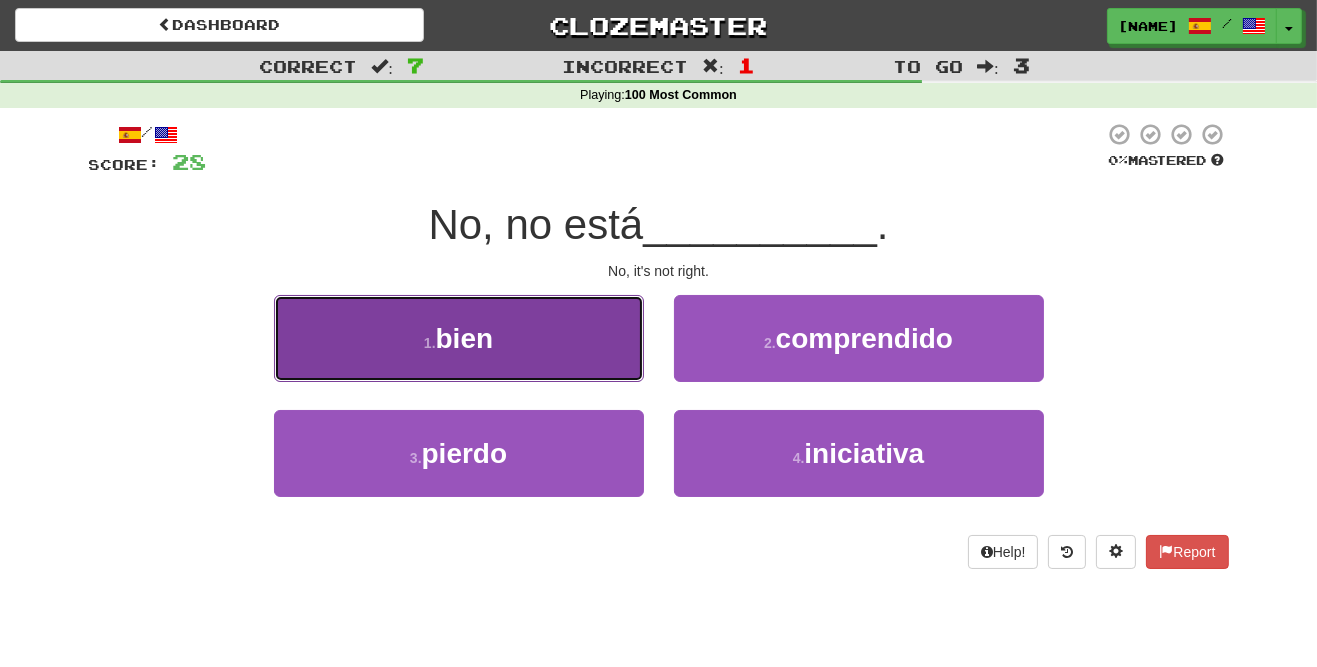 click on "1 .  bien" at bounding box center [459, 338] 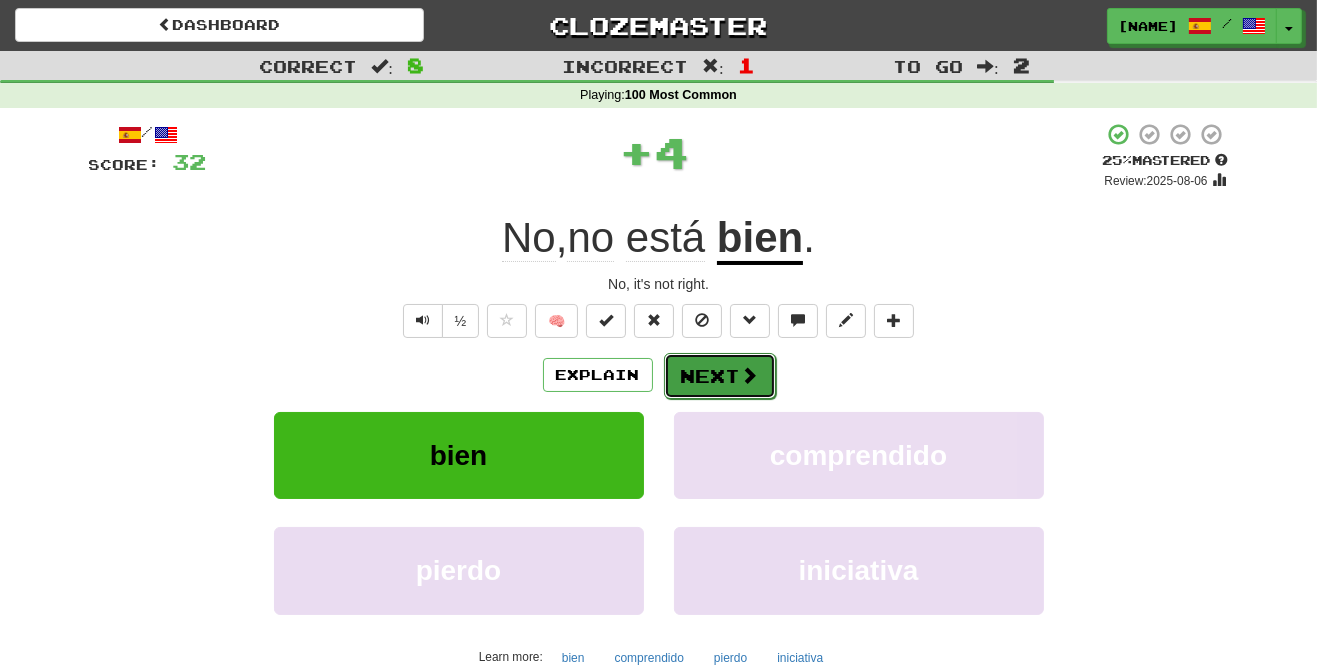 click on "Next" at bounding box center [720, 376] 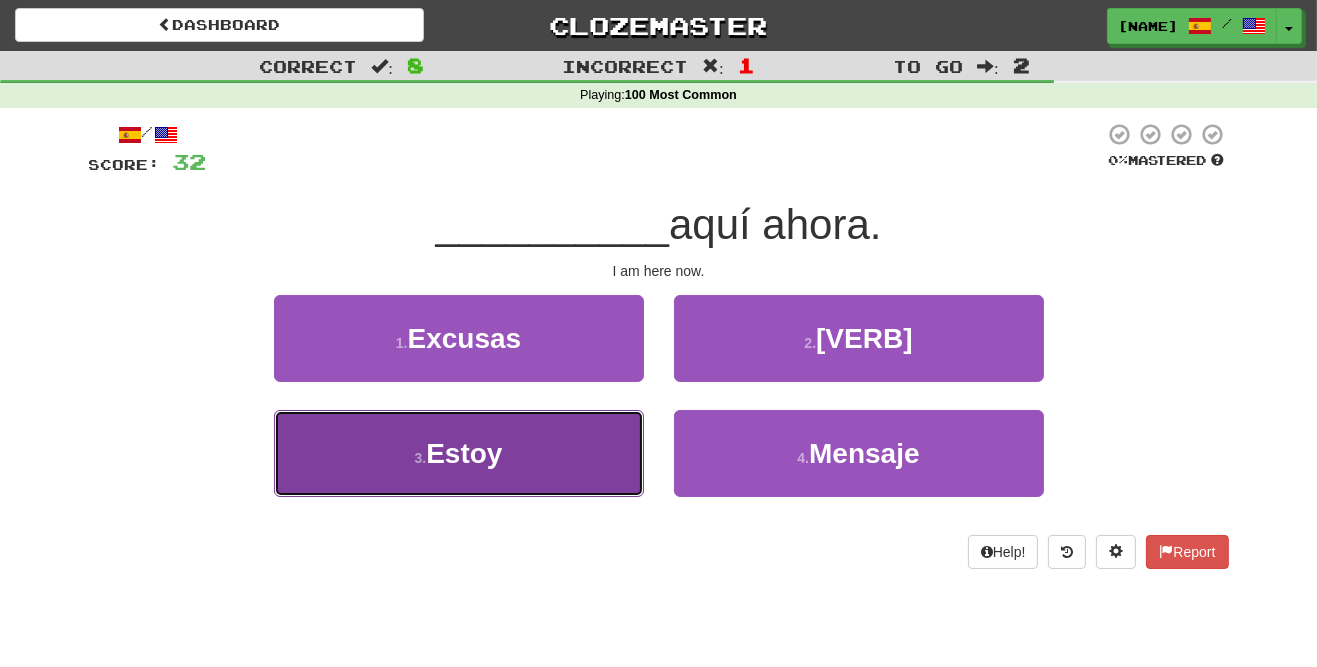click on "3 .  Estoy" at bounding box center (459, 453) 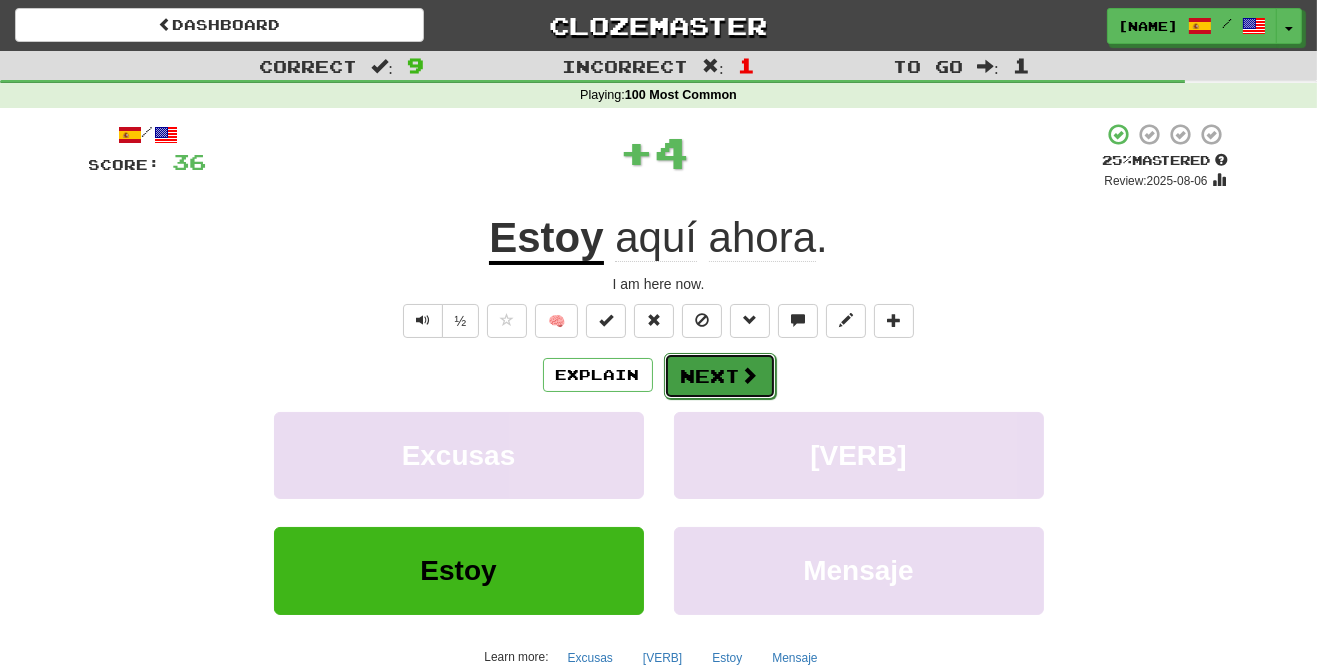 click on "Next" at bounding box center (720, 376) 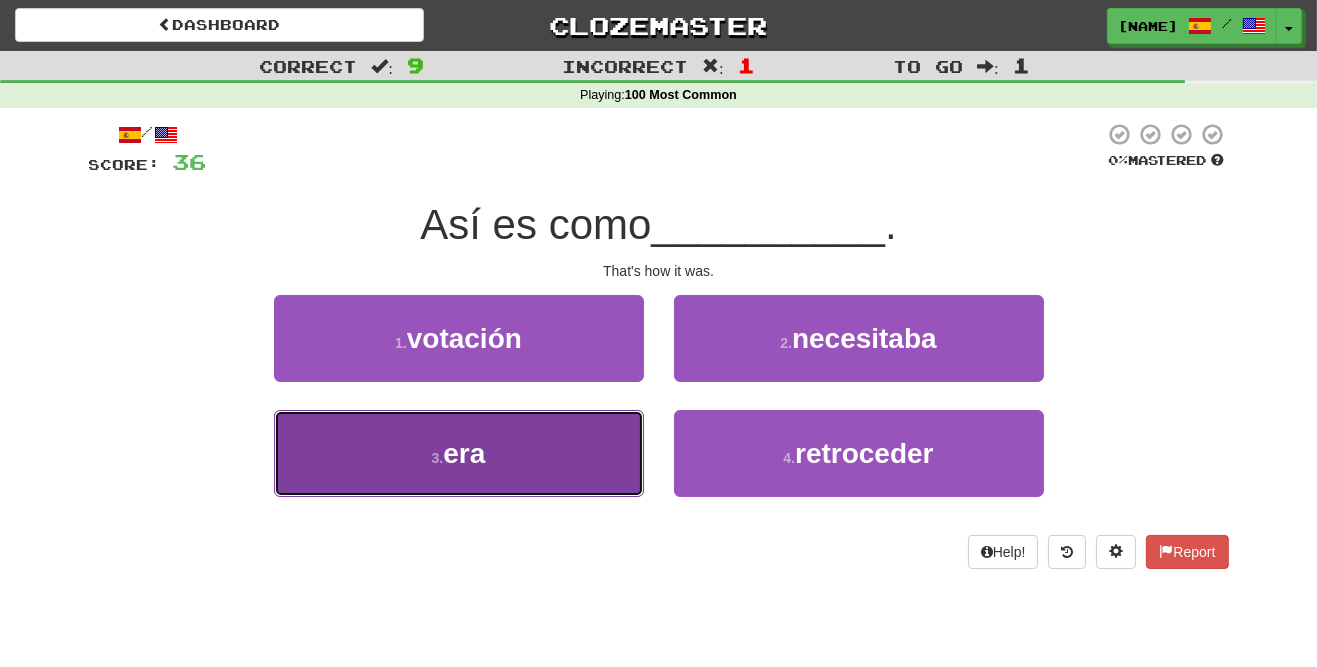 click on "3 .  era" at bounding box center (459, 453) 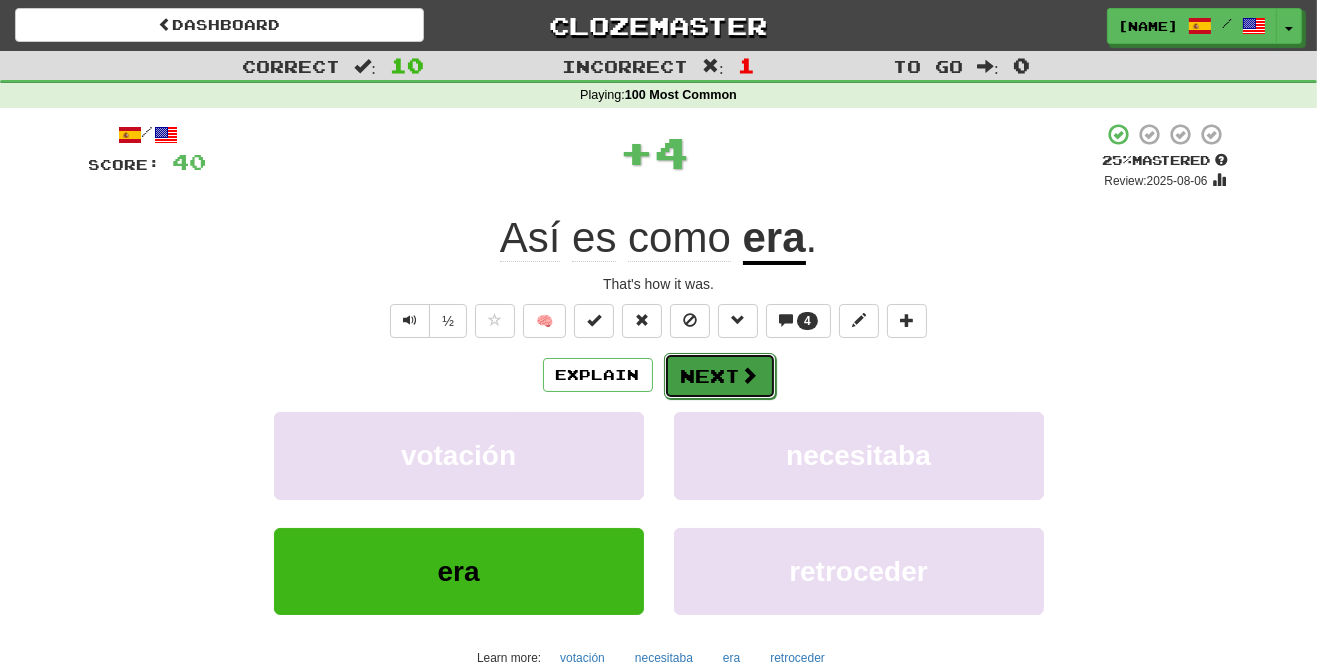 click on "Next" at bounding box center [720, 376] 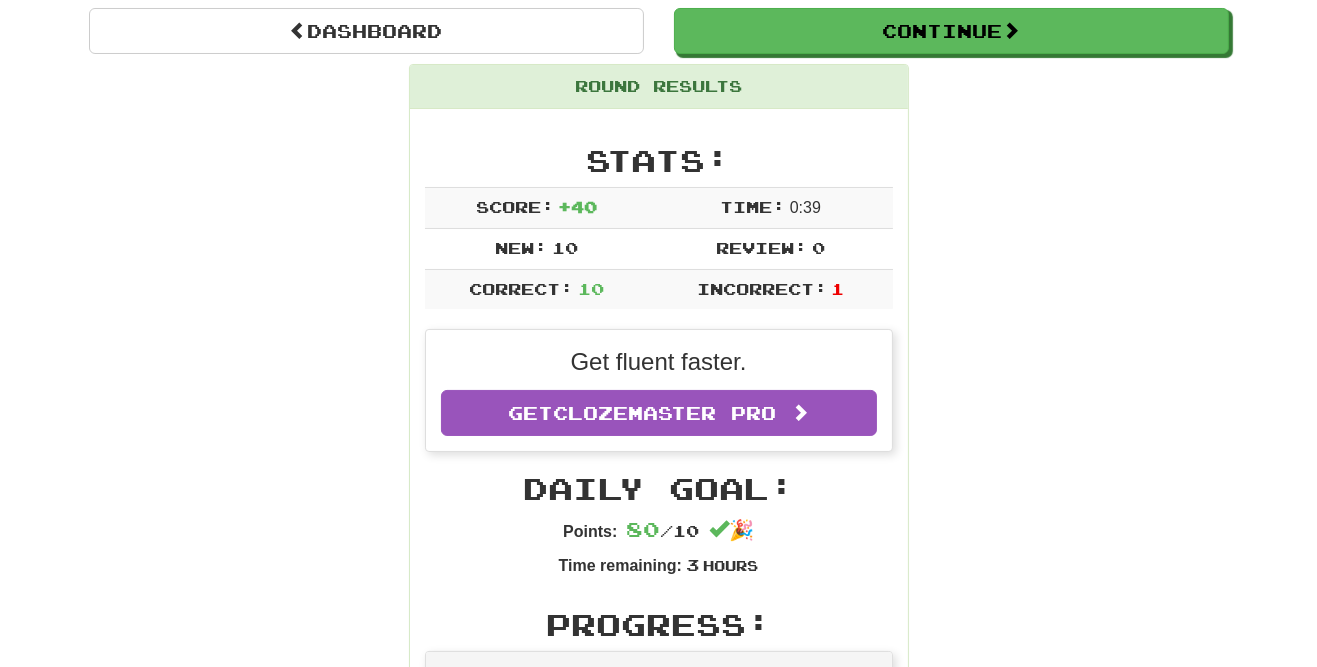 scroll, scrollTop: 0, scrollLeft: 0, axis: both 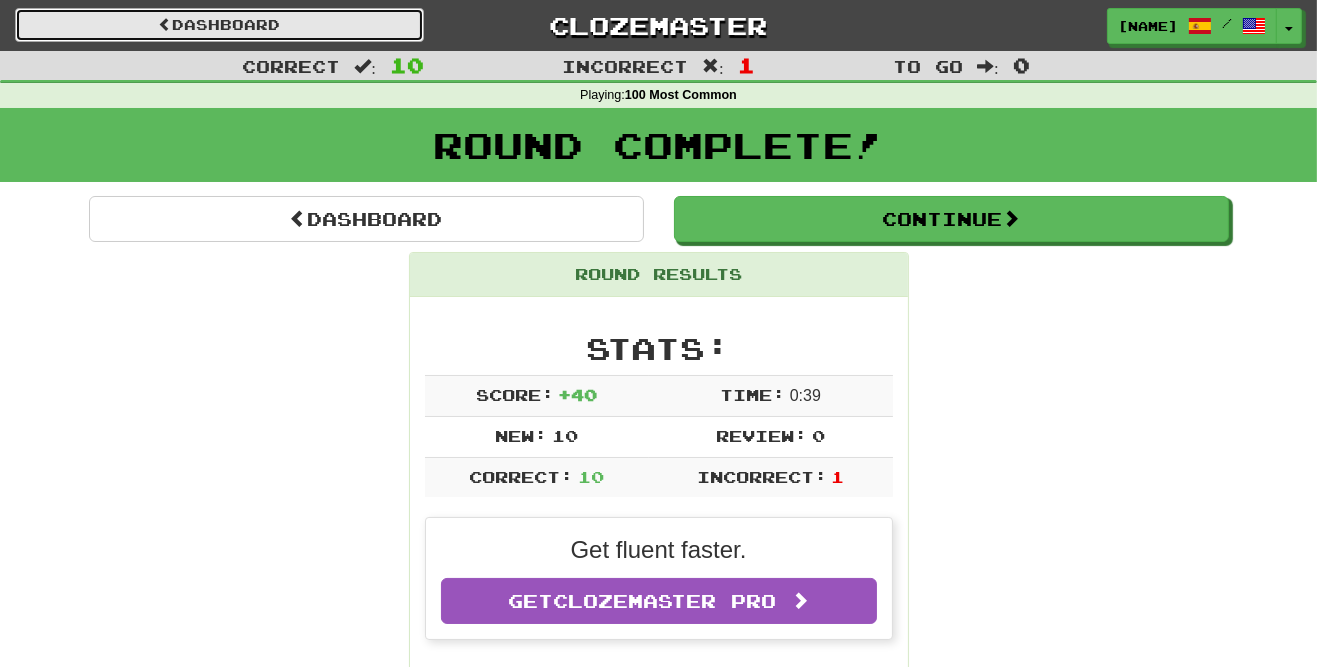 click on "Dashboard" at bounding box center [219, 25] 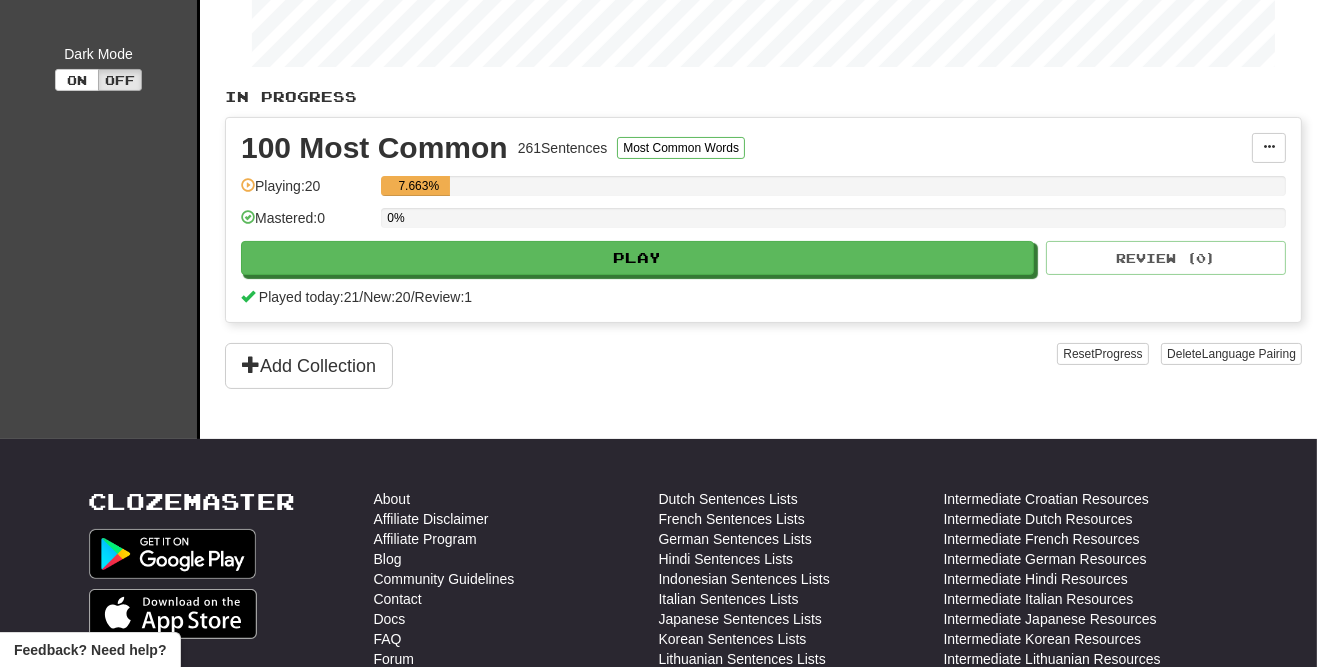 scroll, scrollTop: 708, scrollLeft: 0, axis: vertical 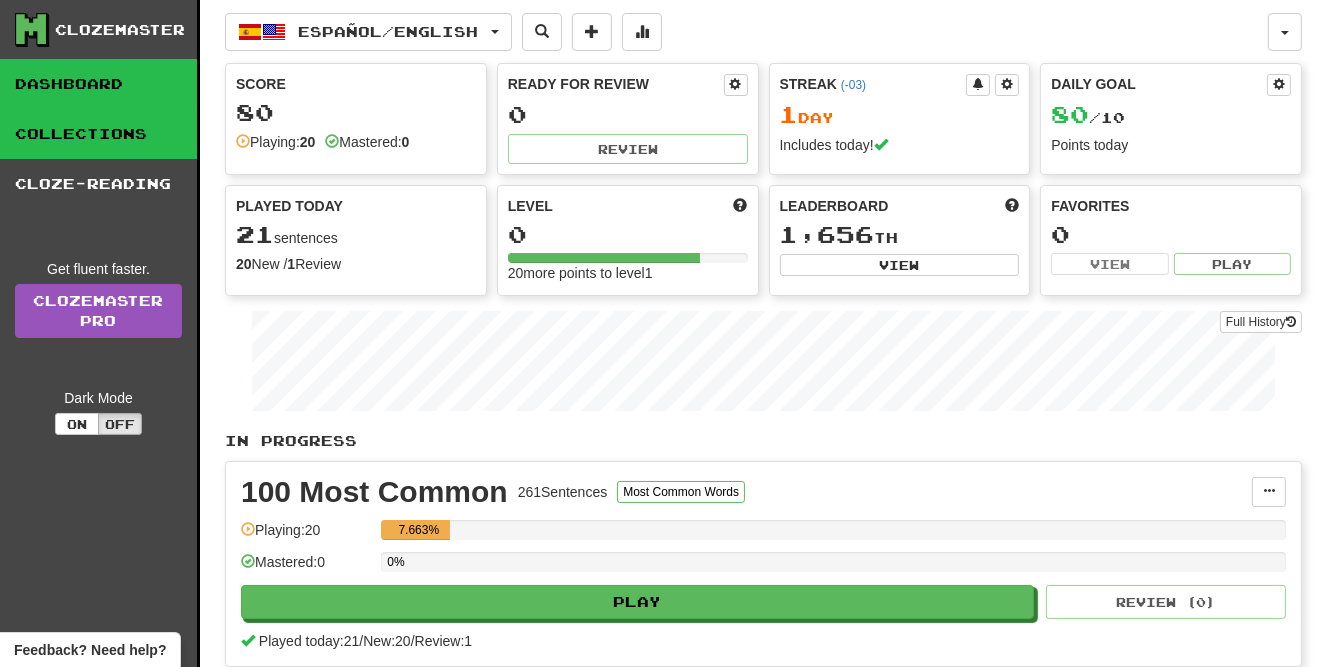 click on "Collections" at bounding box center [98, 134] 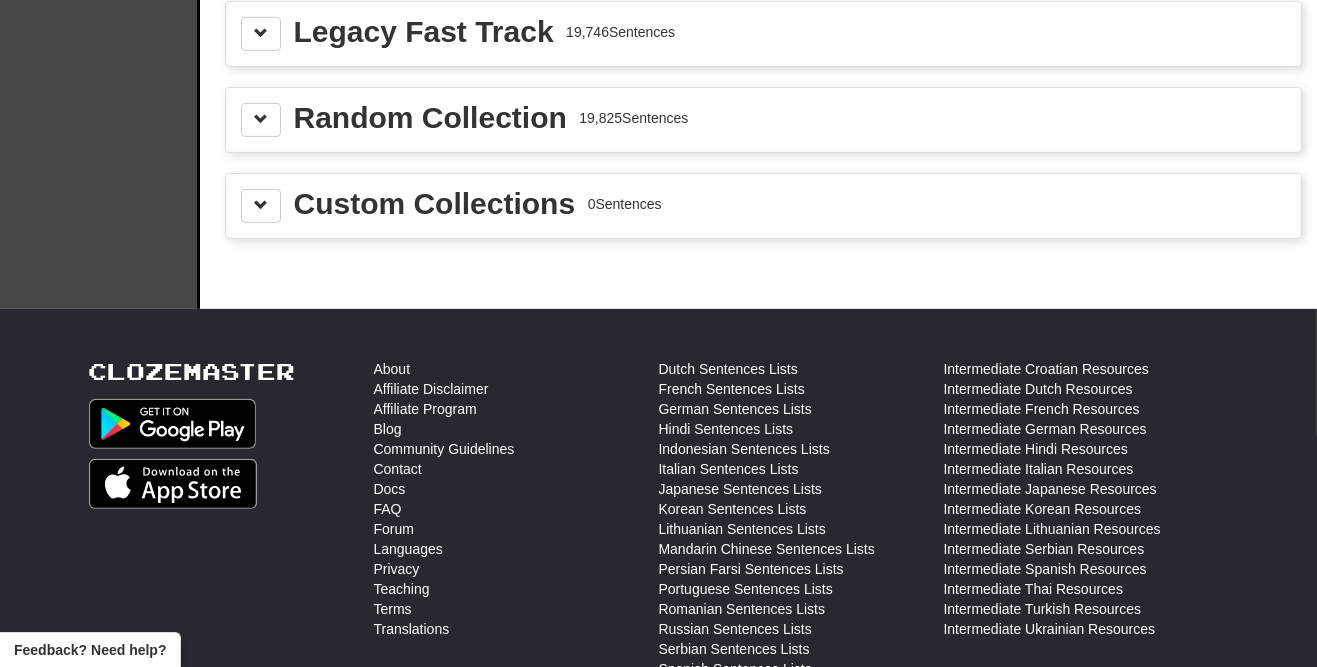 scroll, scrollTop: 1058, scrollLeft: 0, axis: vertical 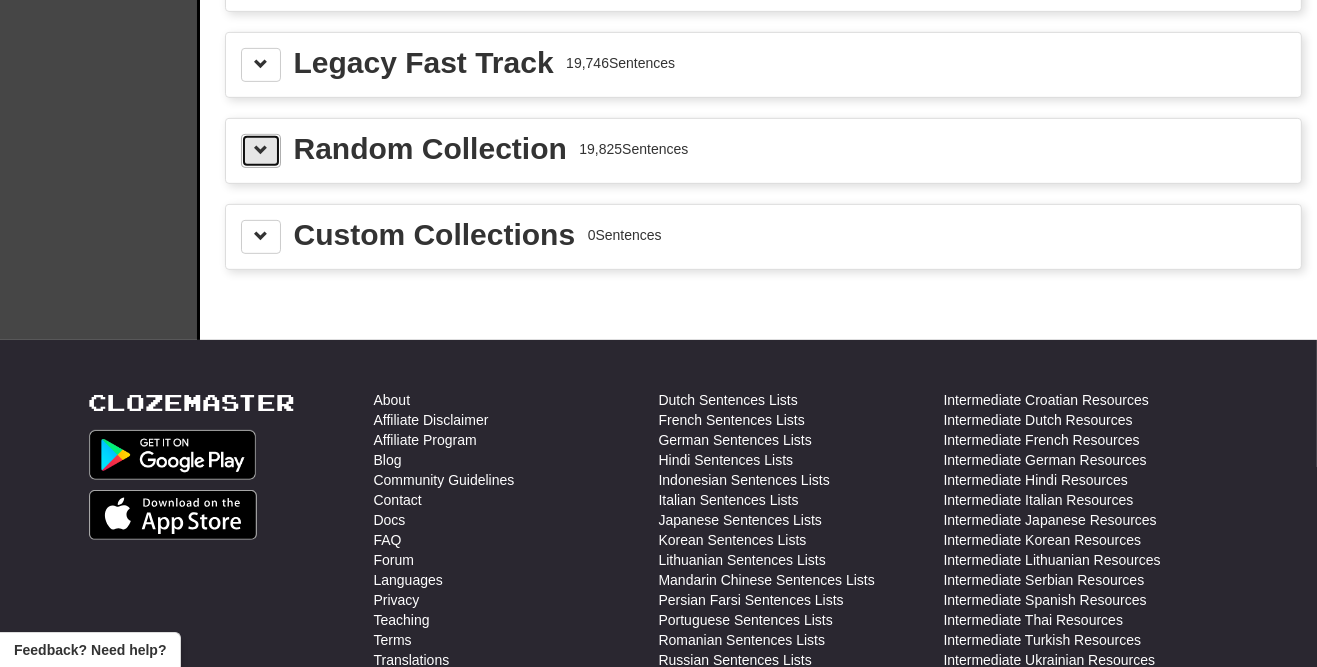 click at bounding box center (261, 151) 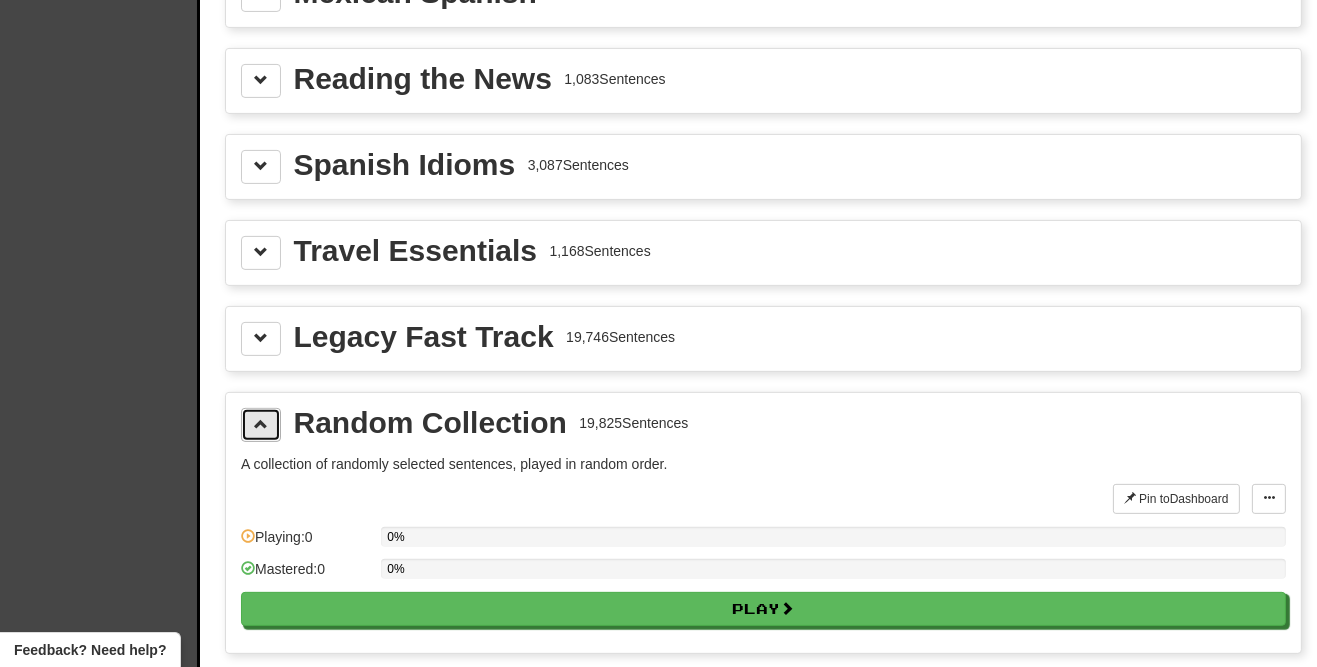 scroll, scrollTop: 792, scrollLeft: 0, axis: vertical 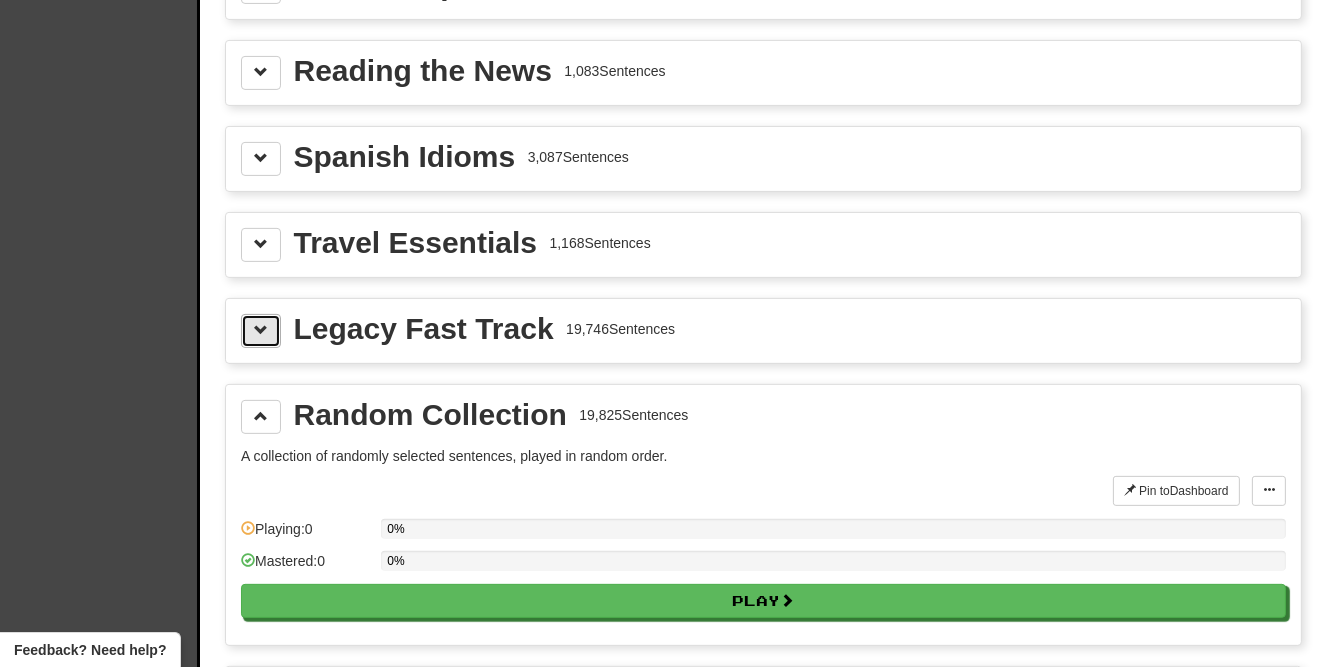 click at bounding box center [261, 330] 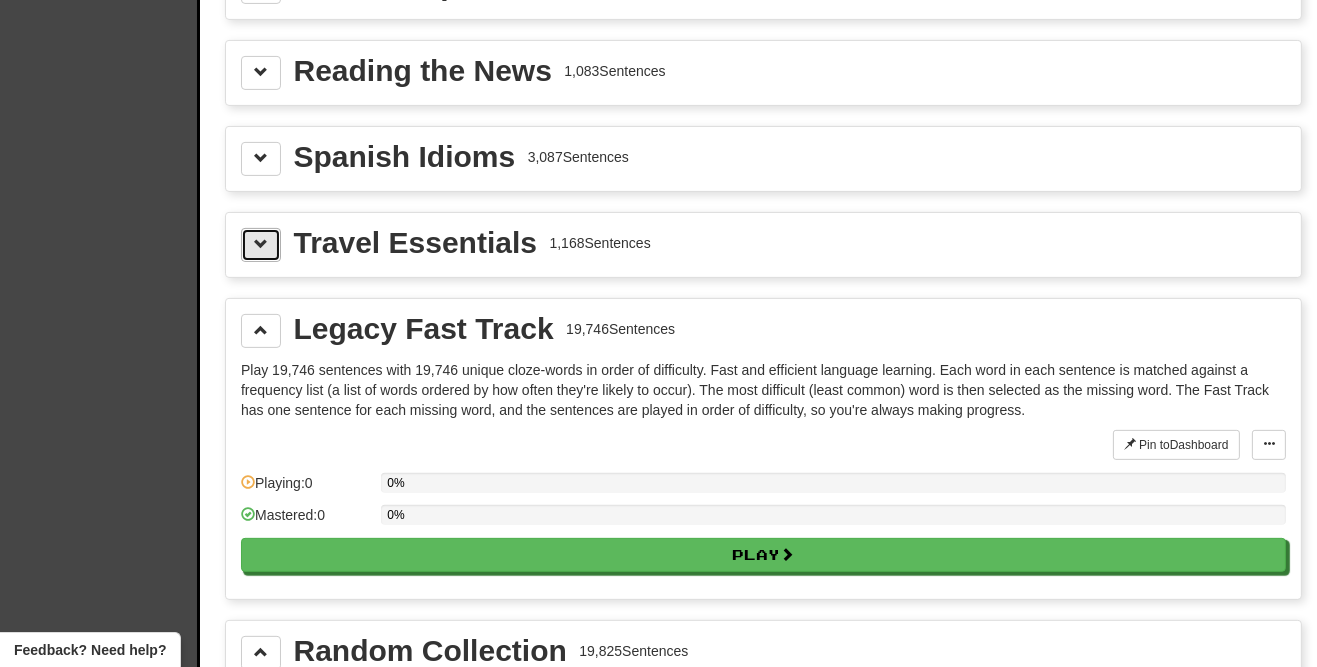 click at bounding box center [261, 245] 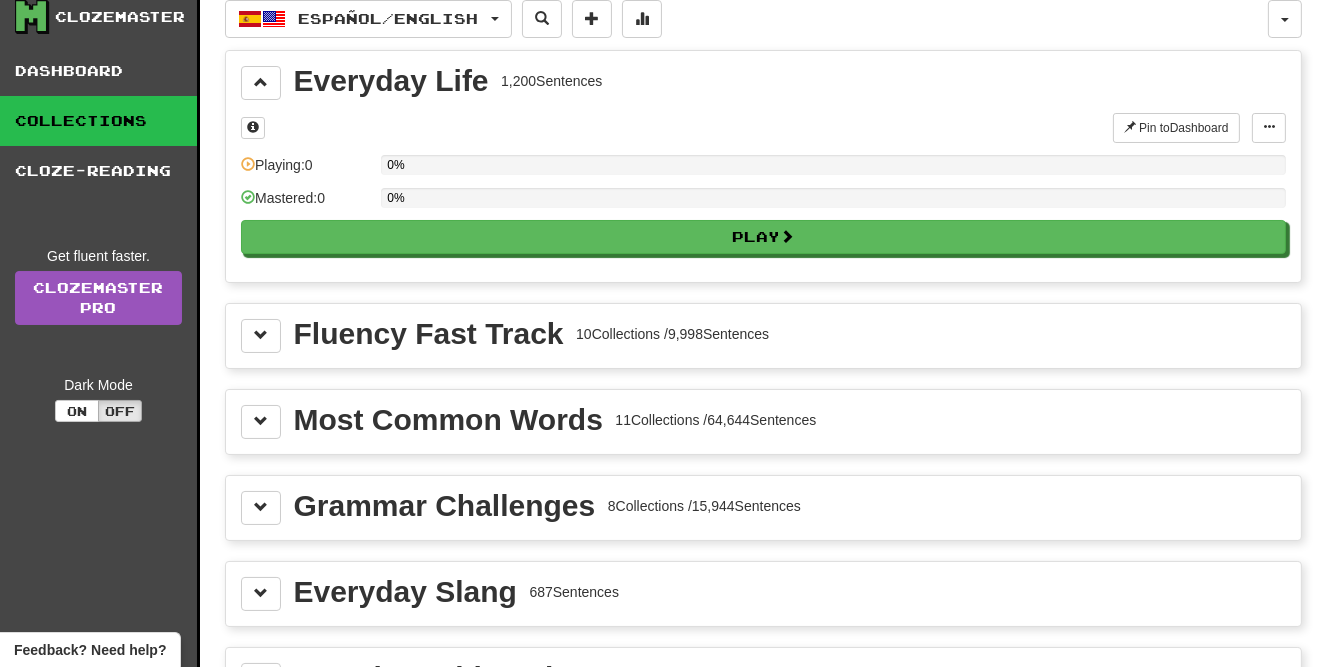 scroll, scrollTop: 0, scrollLeft: 0, axis: both 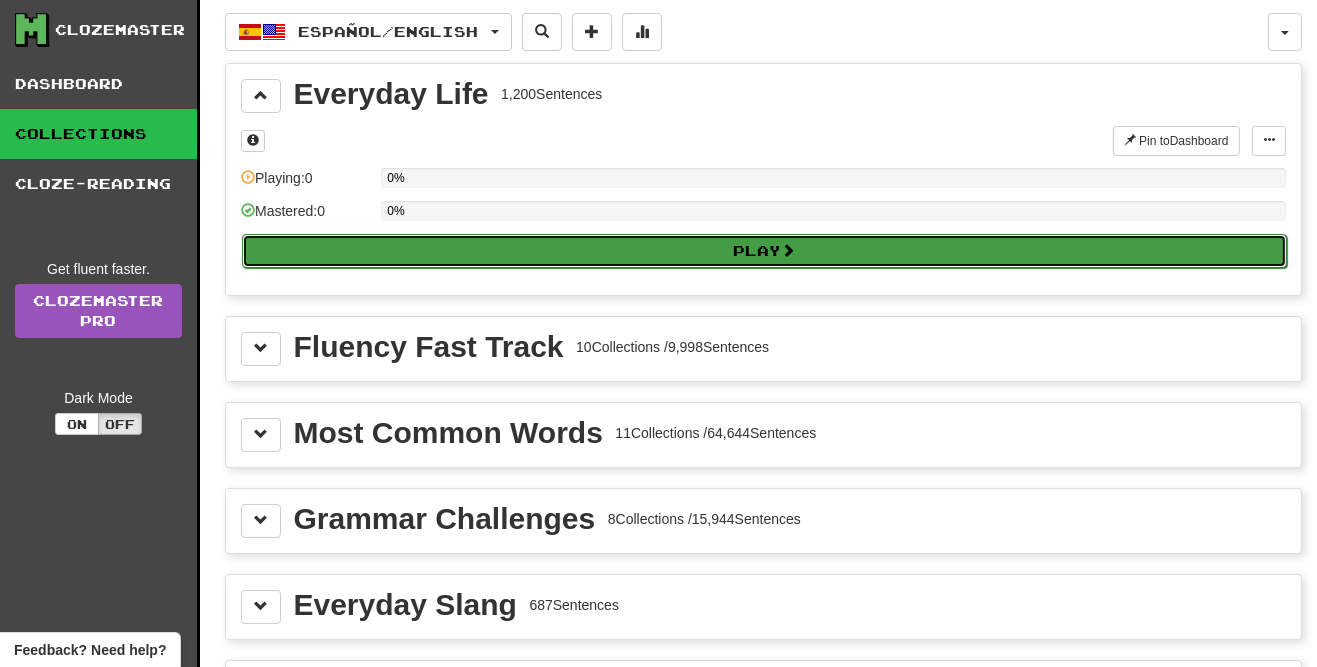 click on "Play" at bounding box center (764, 251) 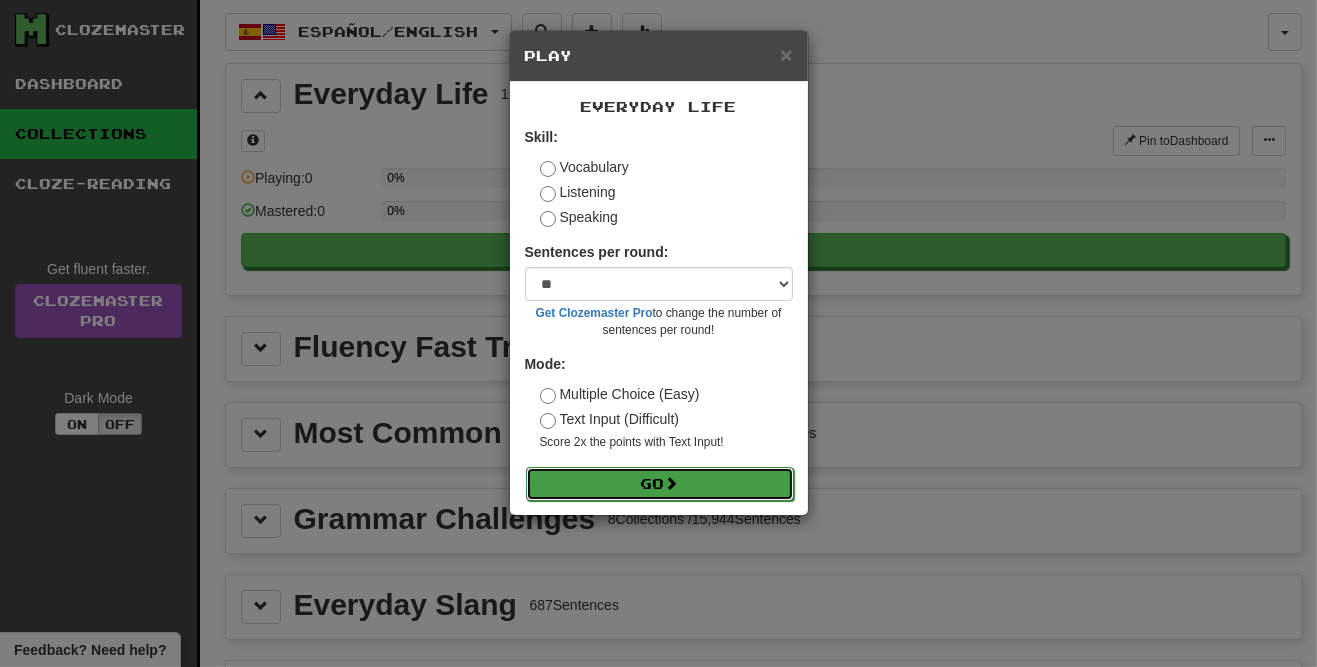 click on "Go" at bounding box center [660, 484] 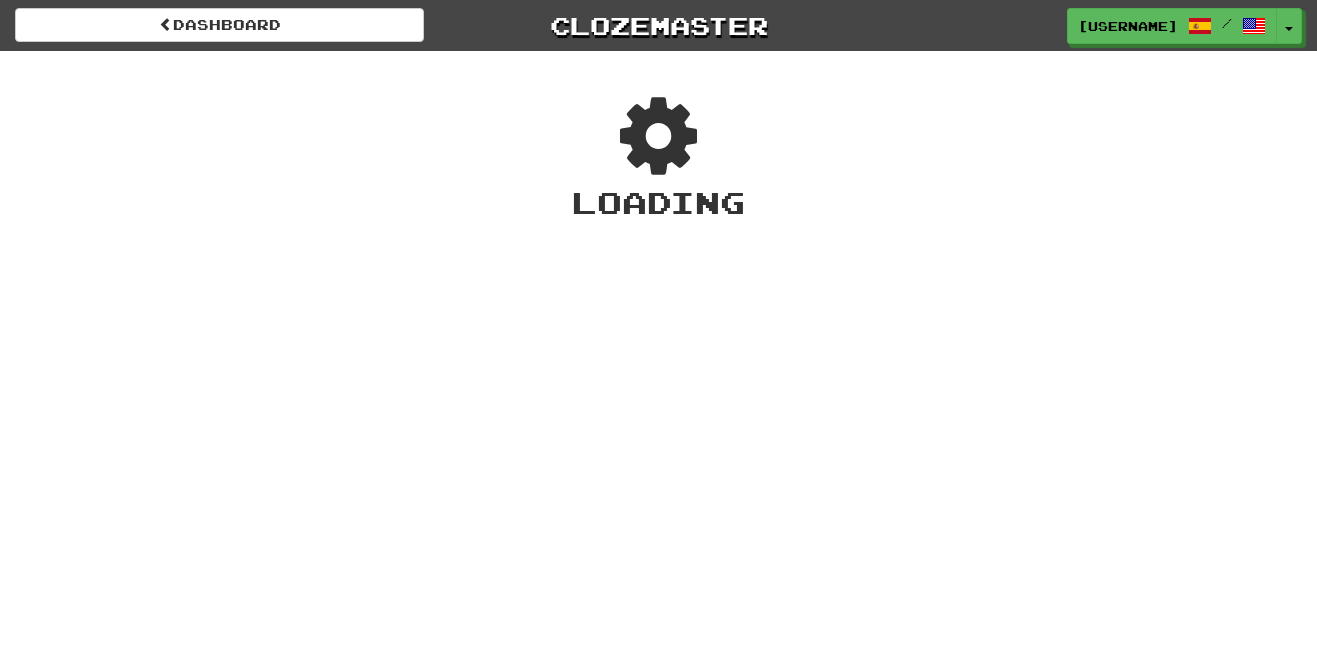 scroll, scrollTop: 0, scrollLeft: 0, axis: both 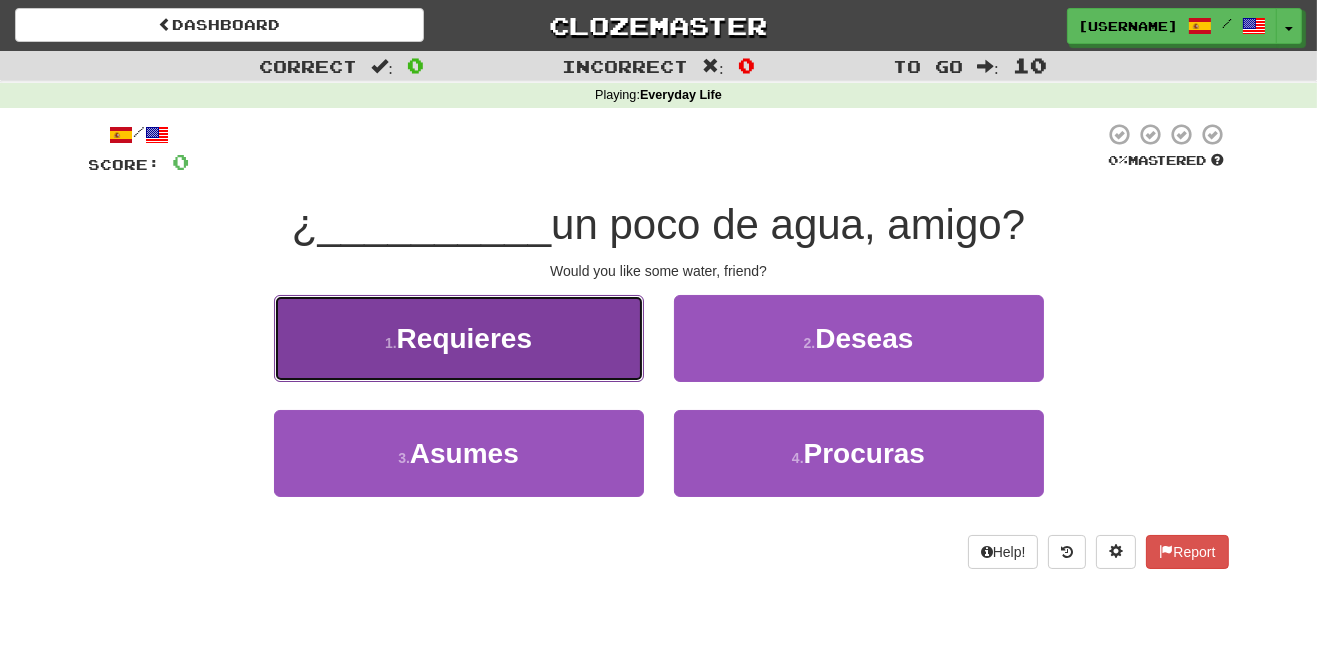 click on "Requieres" at bounding box center [464, 338] 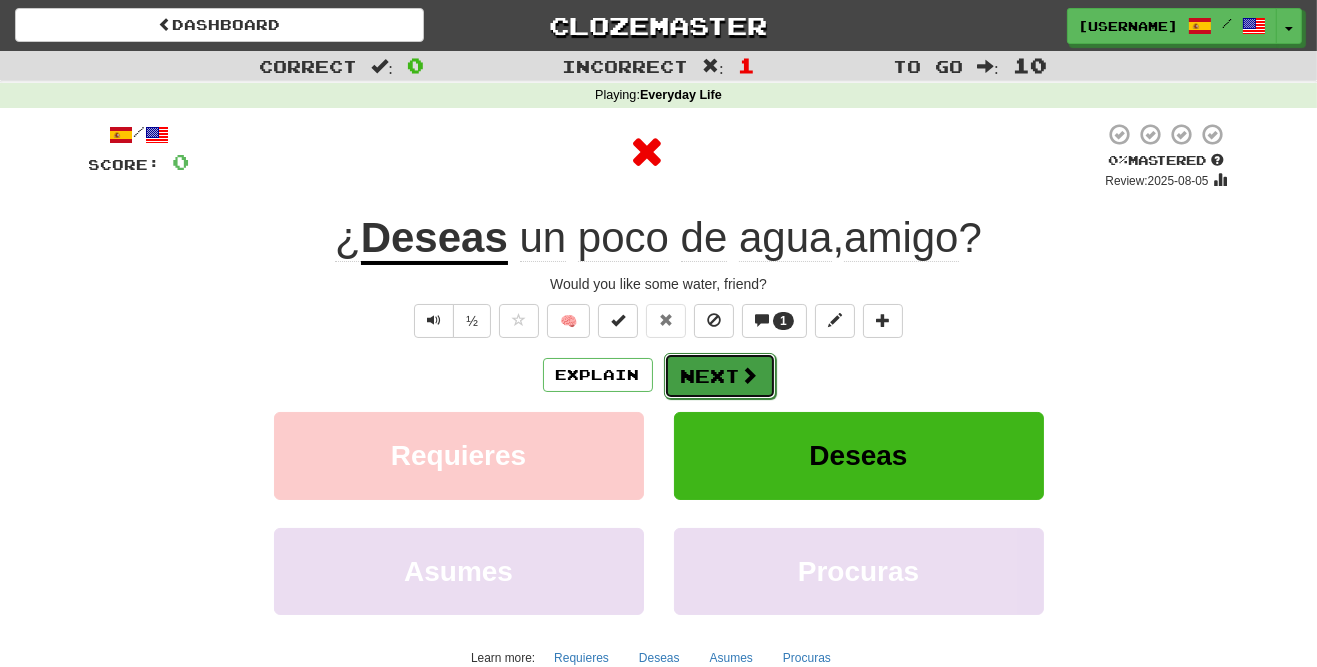 click on "Next" at bounding box center (720, 376) 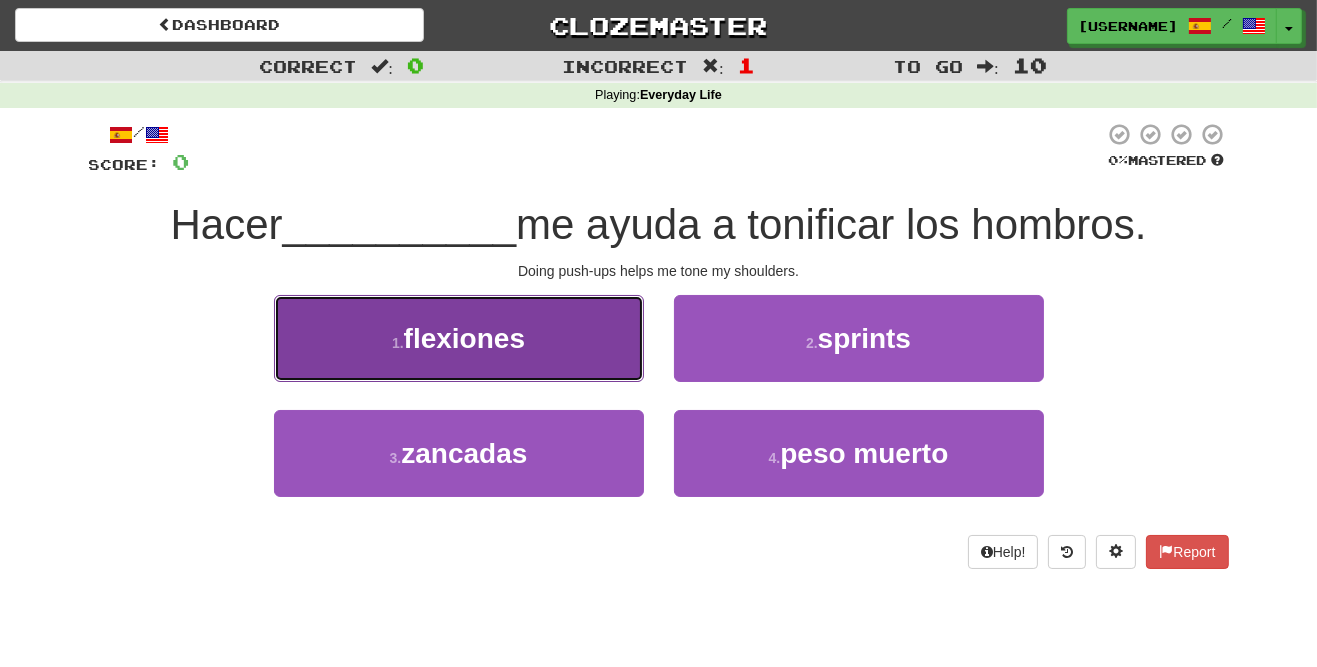 click on "1 .  flexiones" at bounding box center (459, 338) 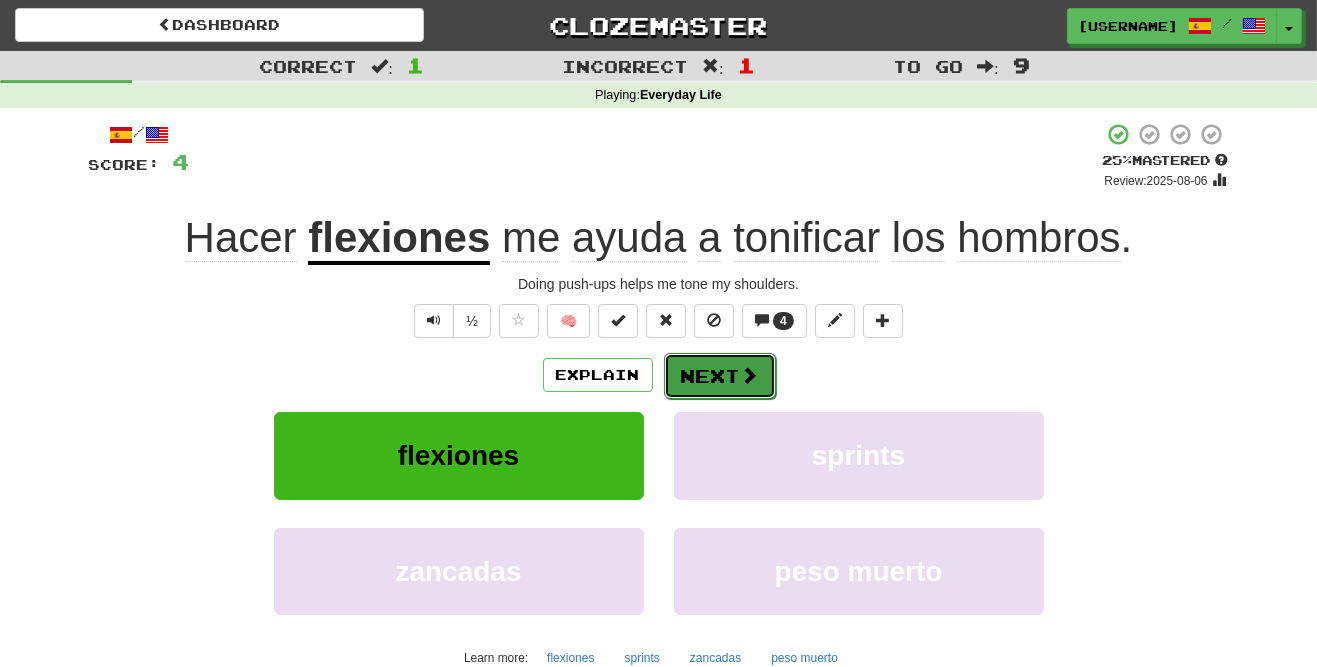 click on "Next" at bounding box center (720, 376) 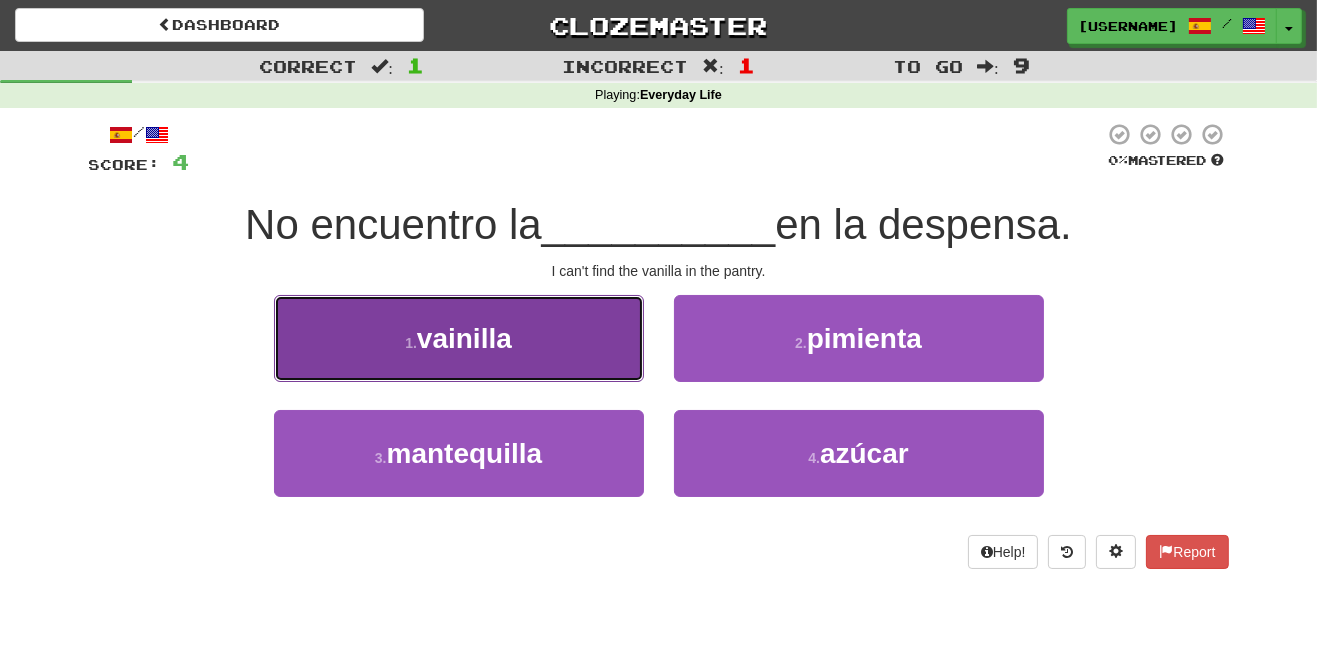 click on "1 .  vainilla" at bounding box center (459, 338) 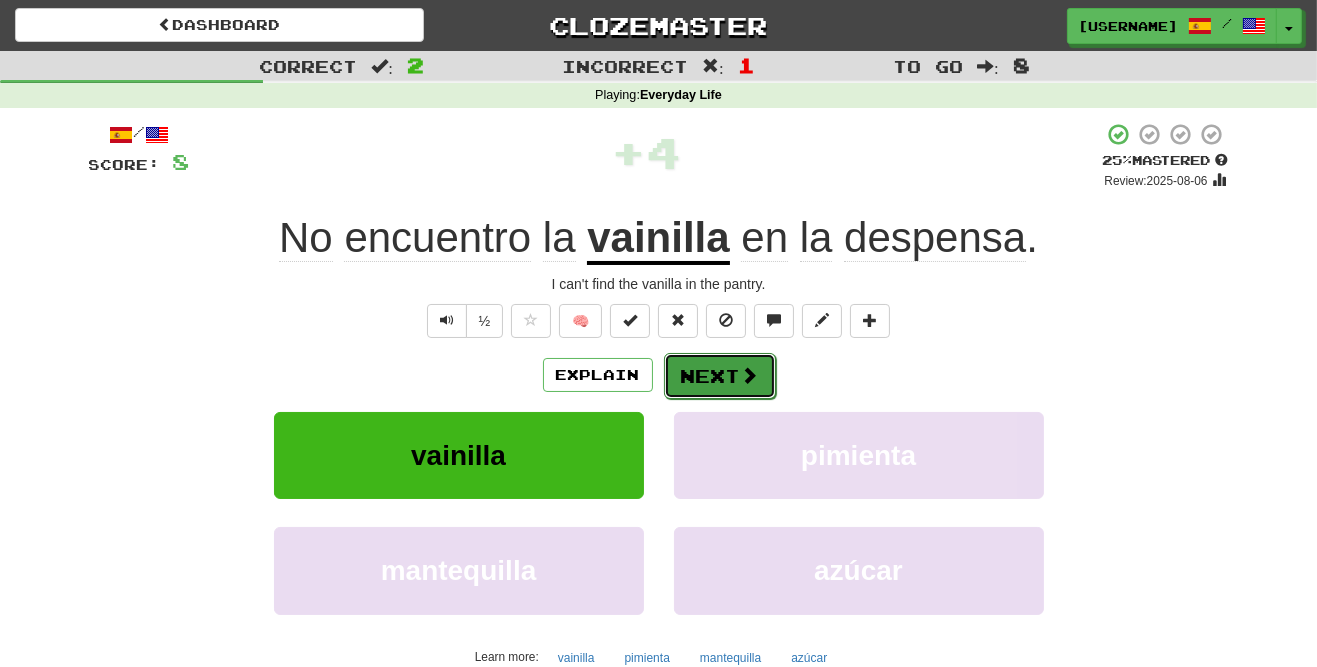 click on "Next" at bounding box center [720, 376] 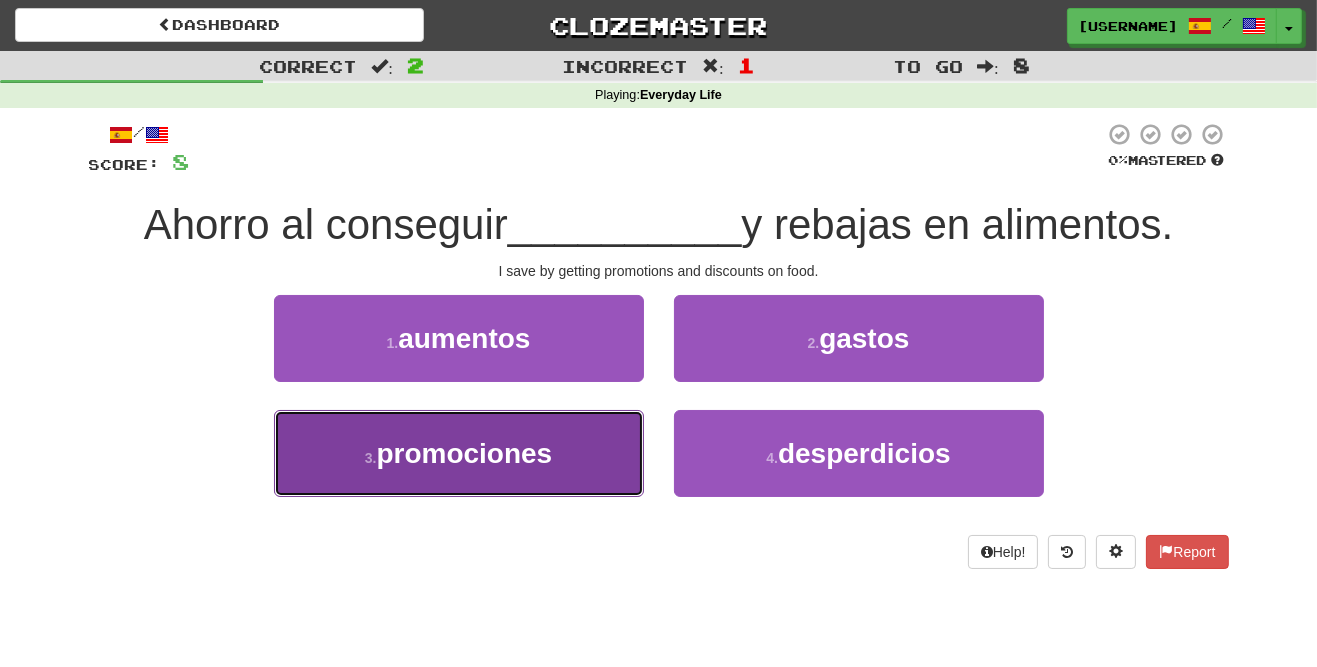 click on "3 .  promociones" at bounding box center (459, 453) 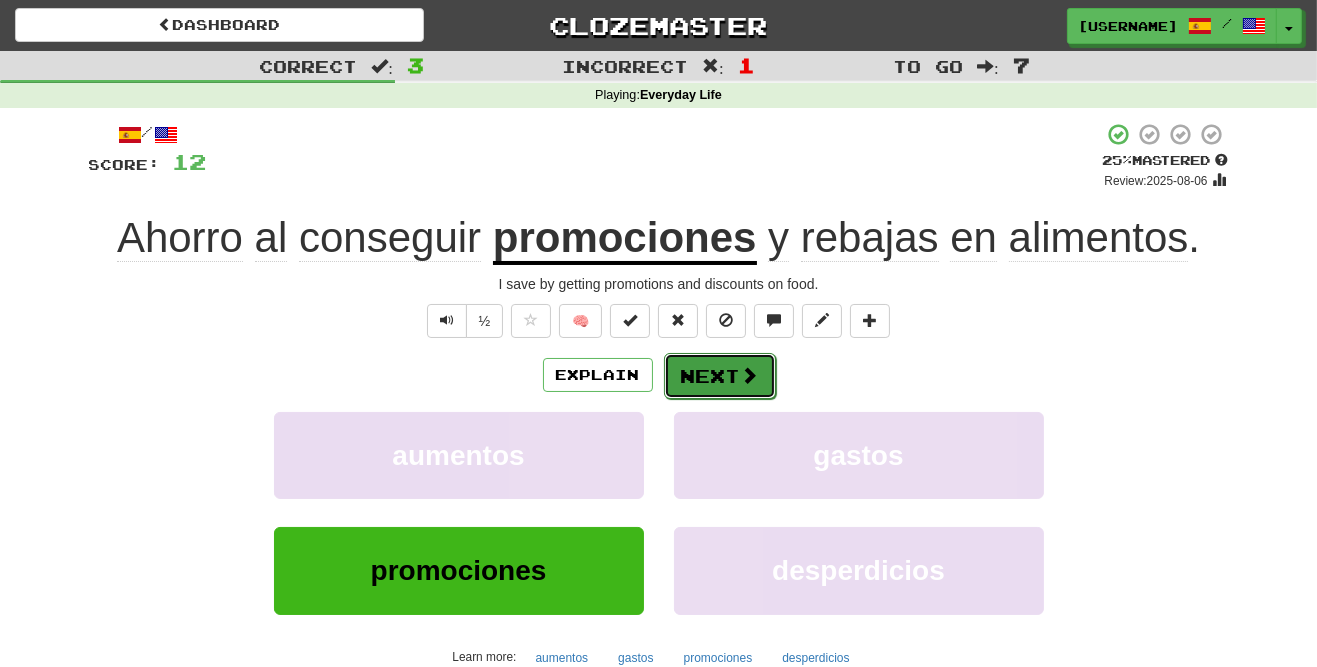 click on "Next" at bounding box center (720, 376) 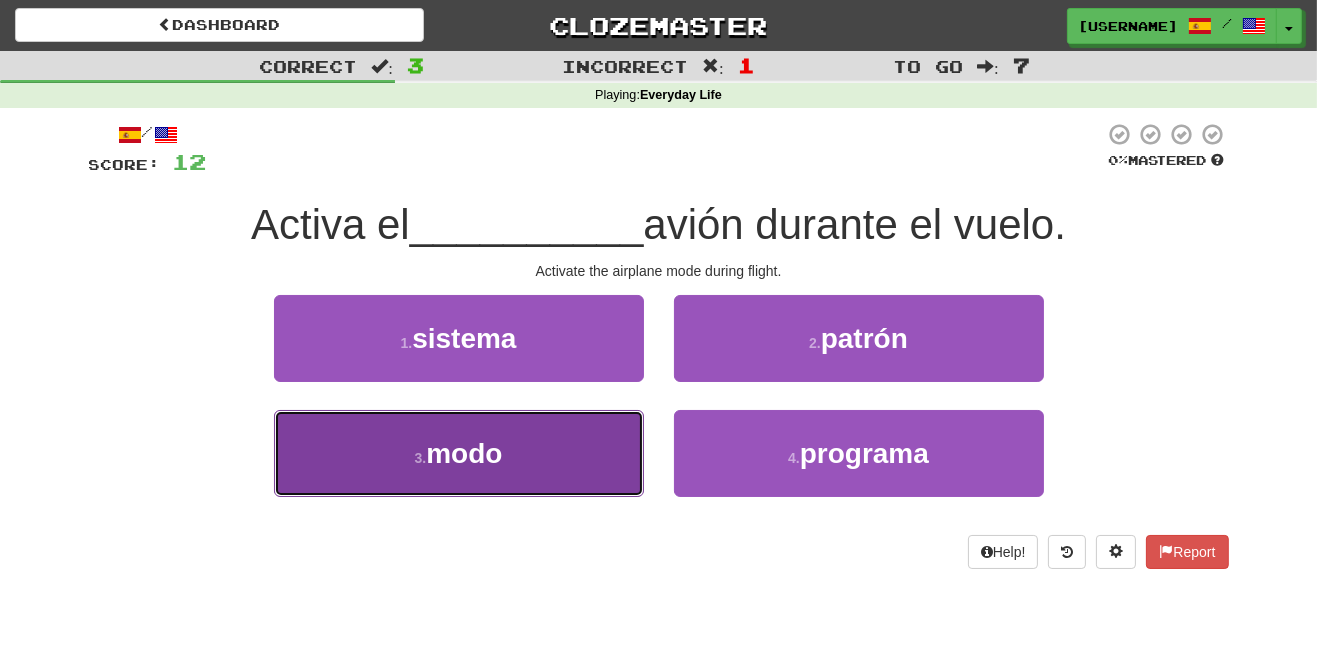 click on "3 .  modo" at bounding box center (459, 453) 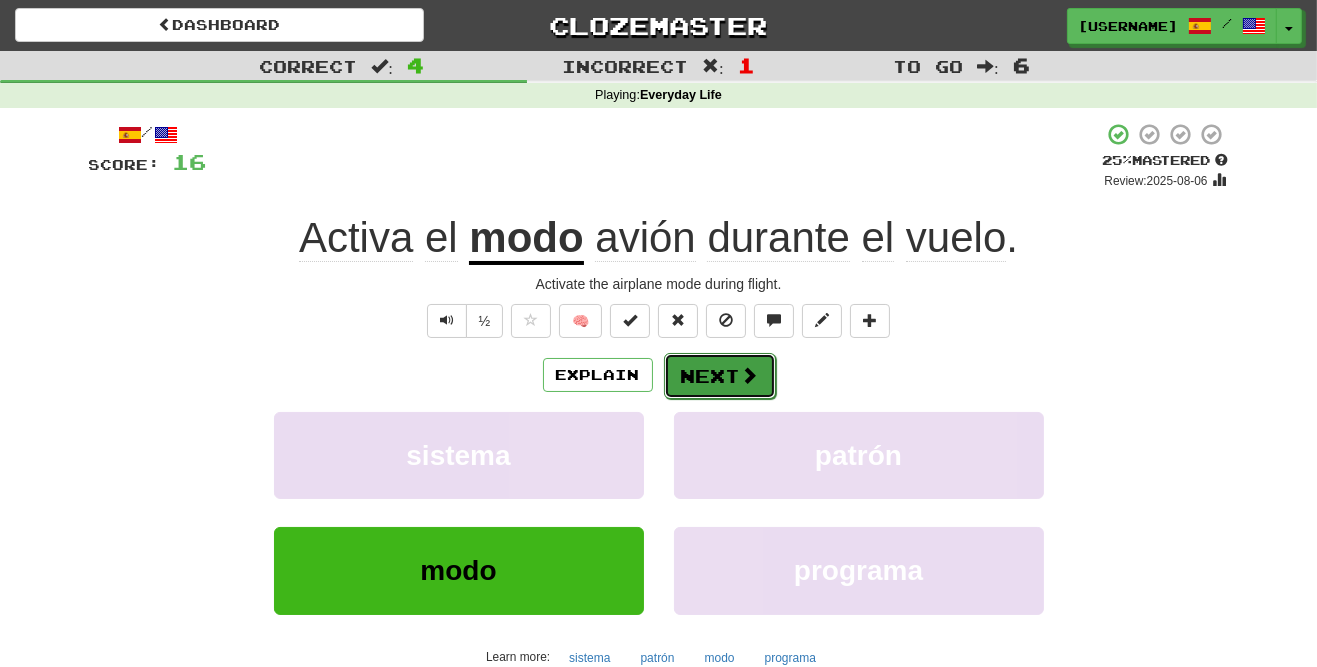click on "Next" at bounding box center [720, 376] 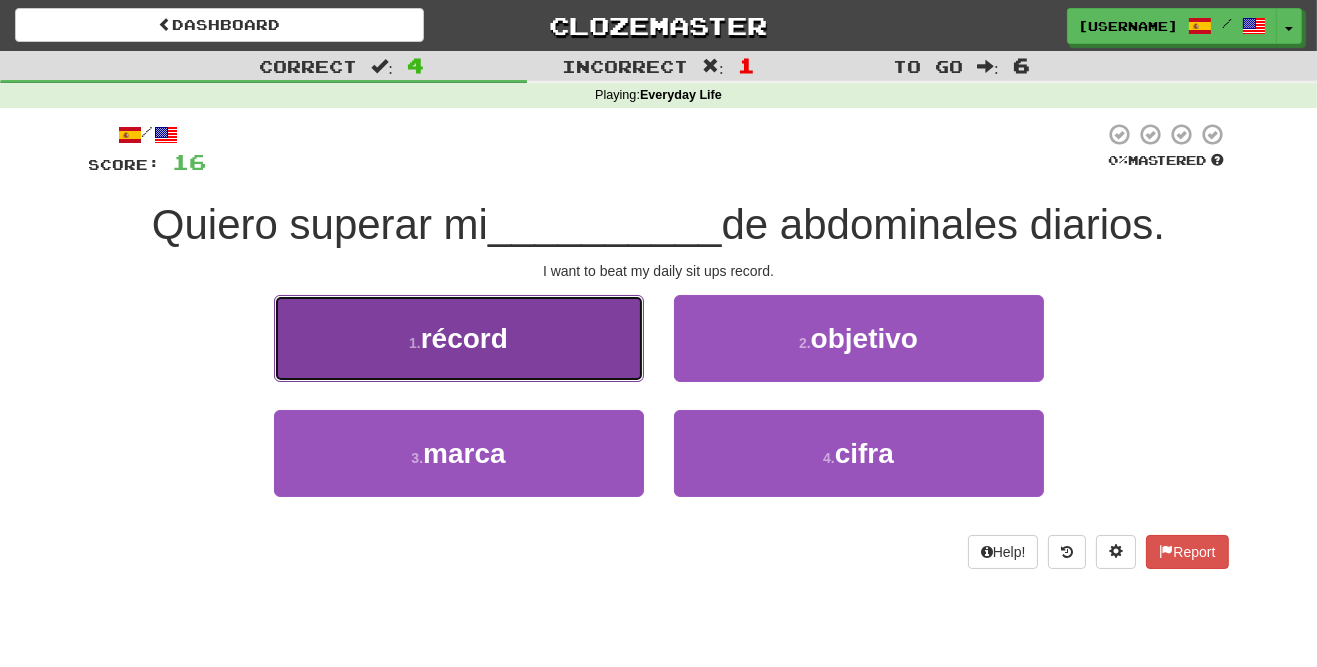 click on "récord" at bounding box center (464, 338) 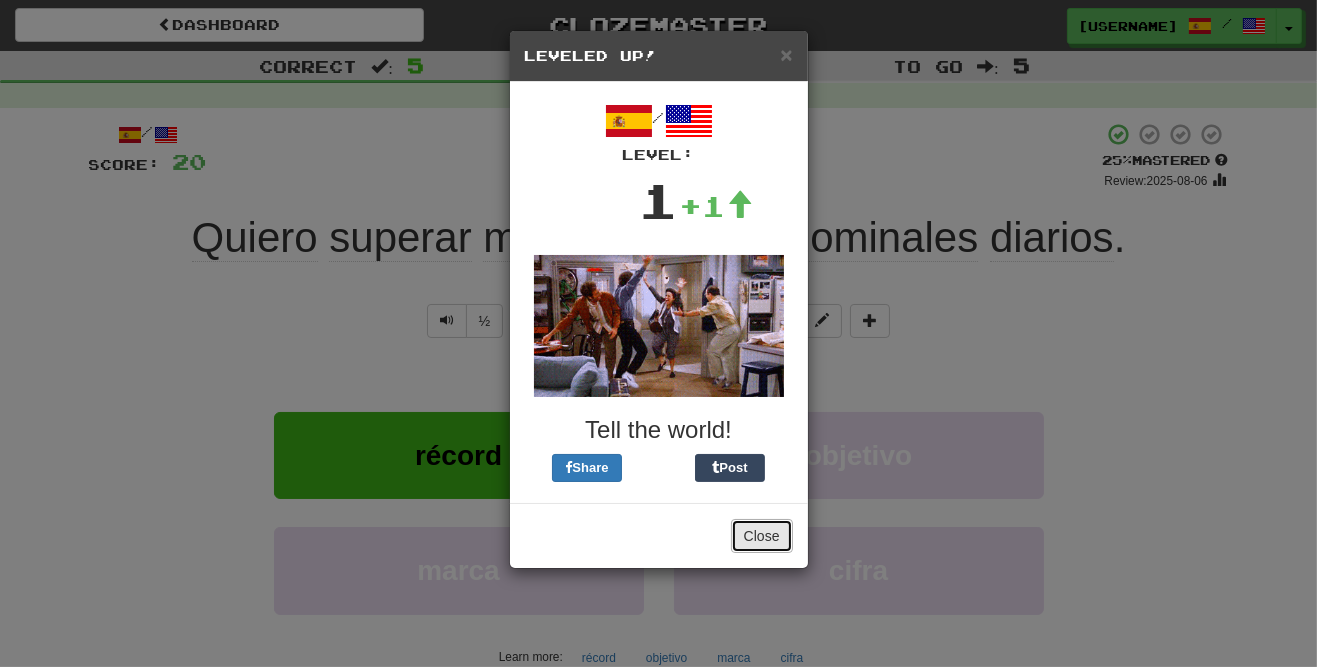 click on "Close" at bounding box center [762, 536] 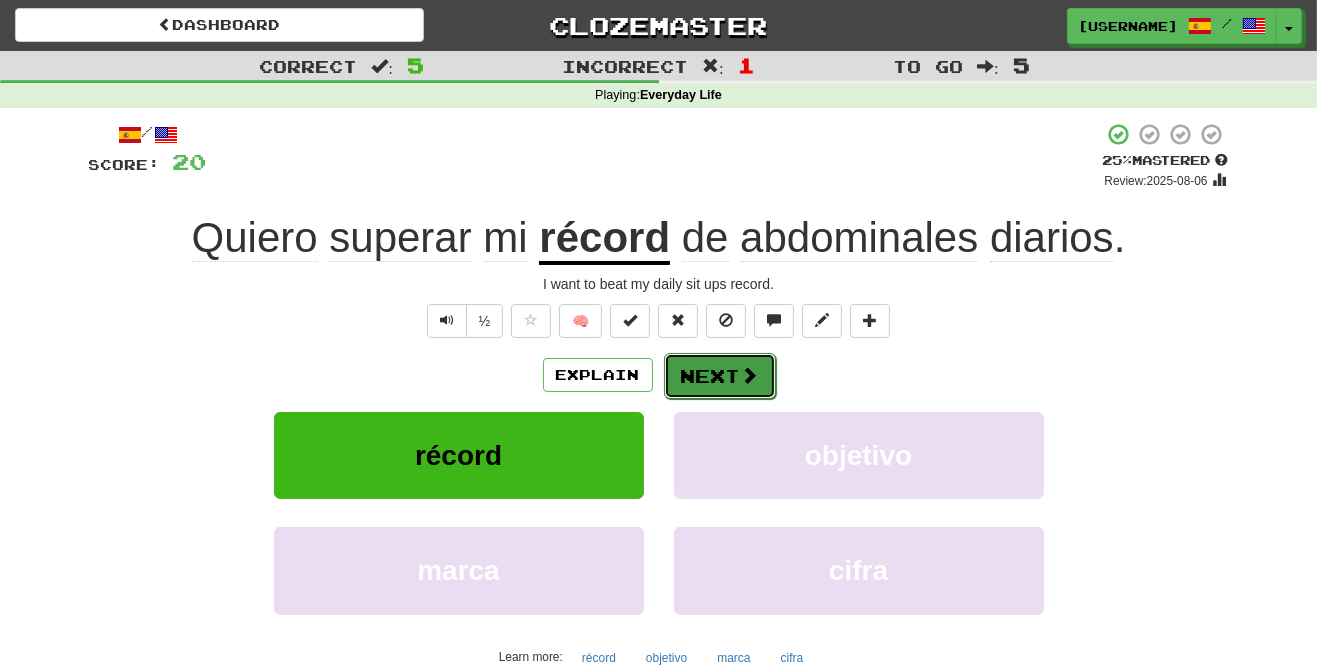 click on "Next" at bounding box center [720, 376] 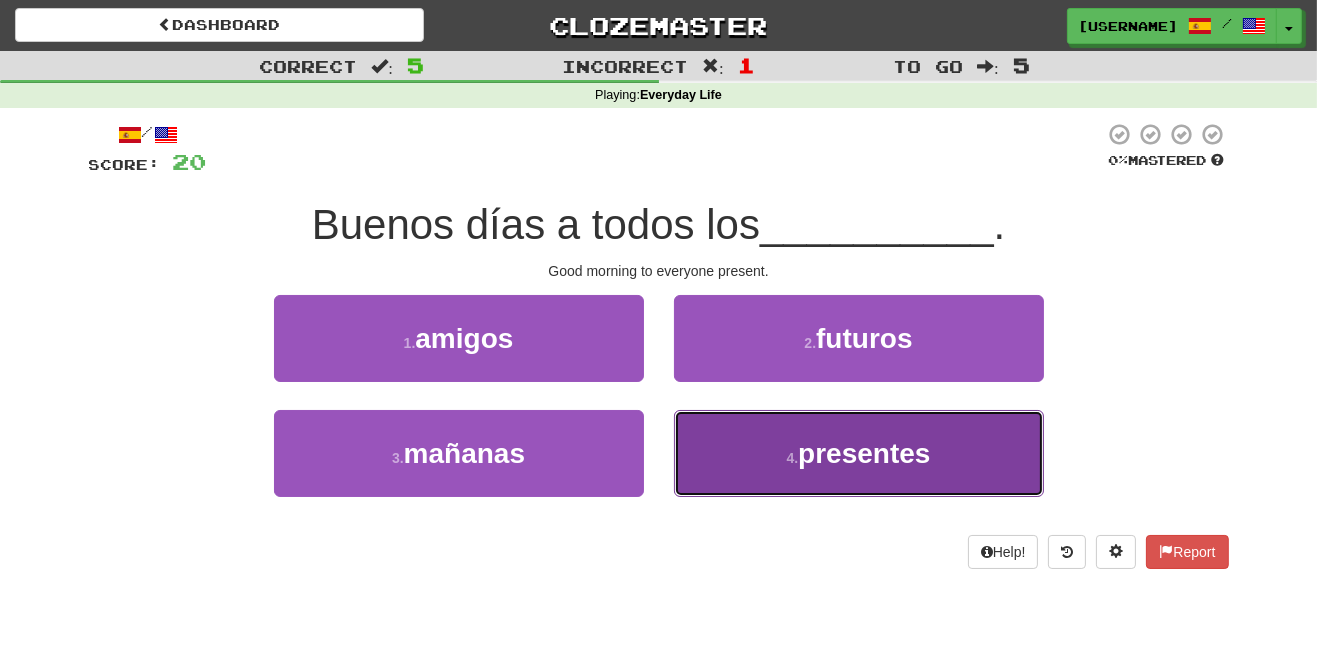 click on "presentes" at bounding box center (864, 453) 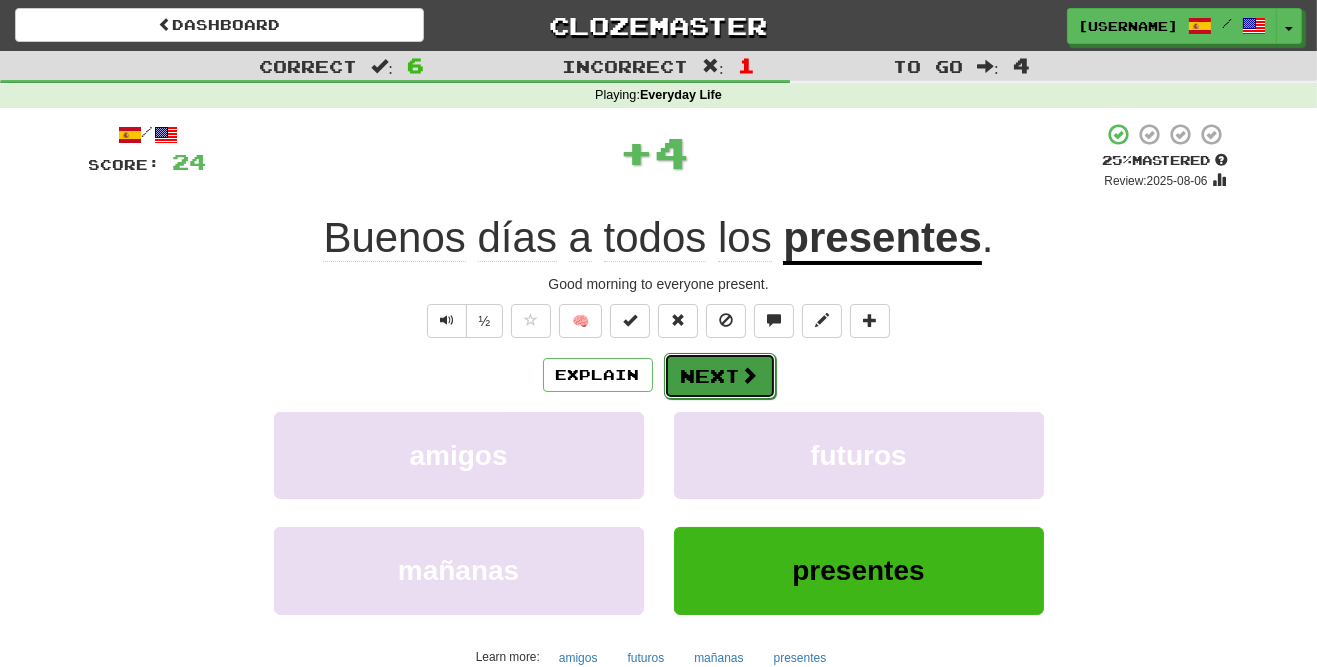 click on "Next" at bounding box center (720, 376) 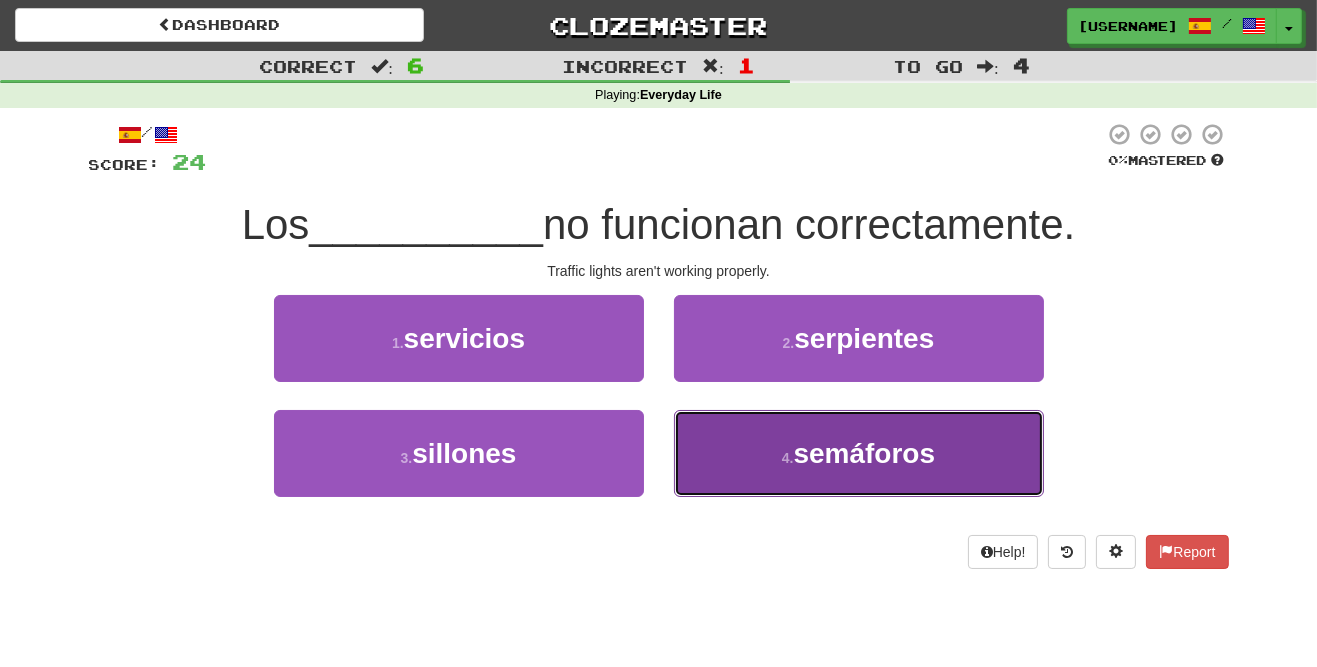 click on "4 .  semáforos" at bounding box center (859, 453) 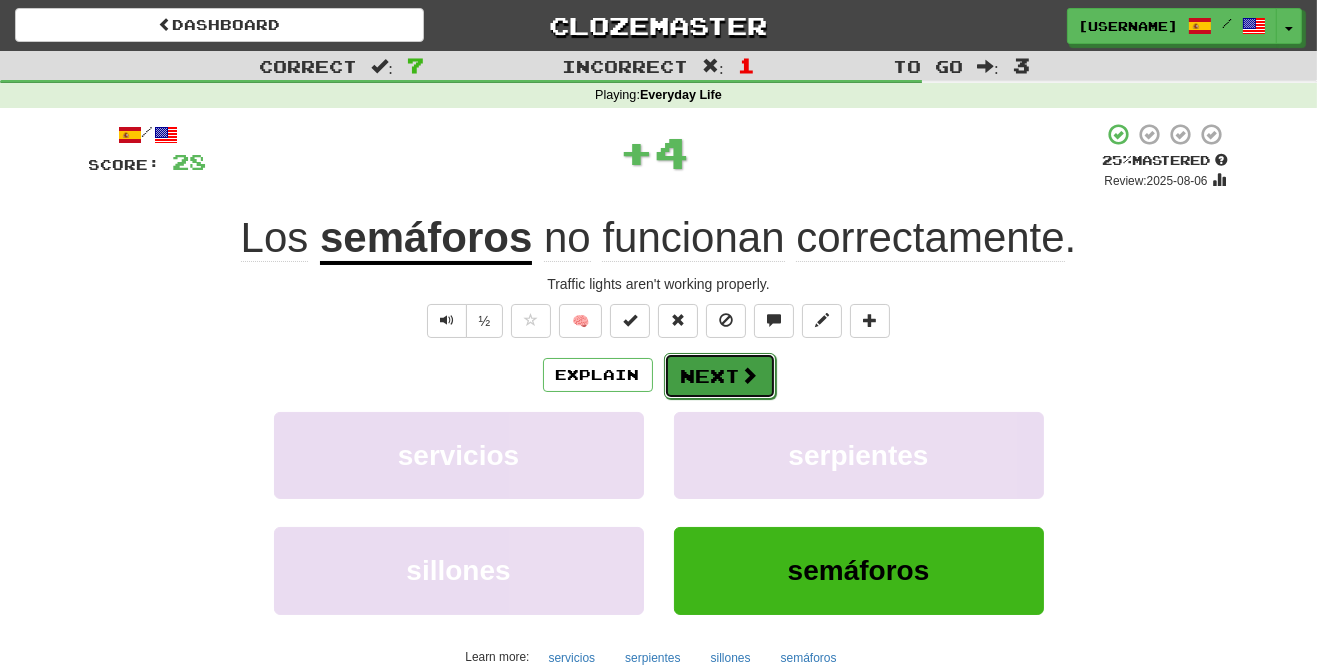 click on "Next" at bounding box center (720, 376) 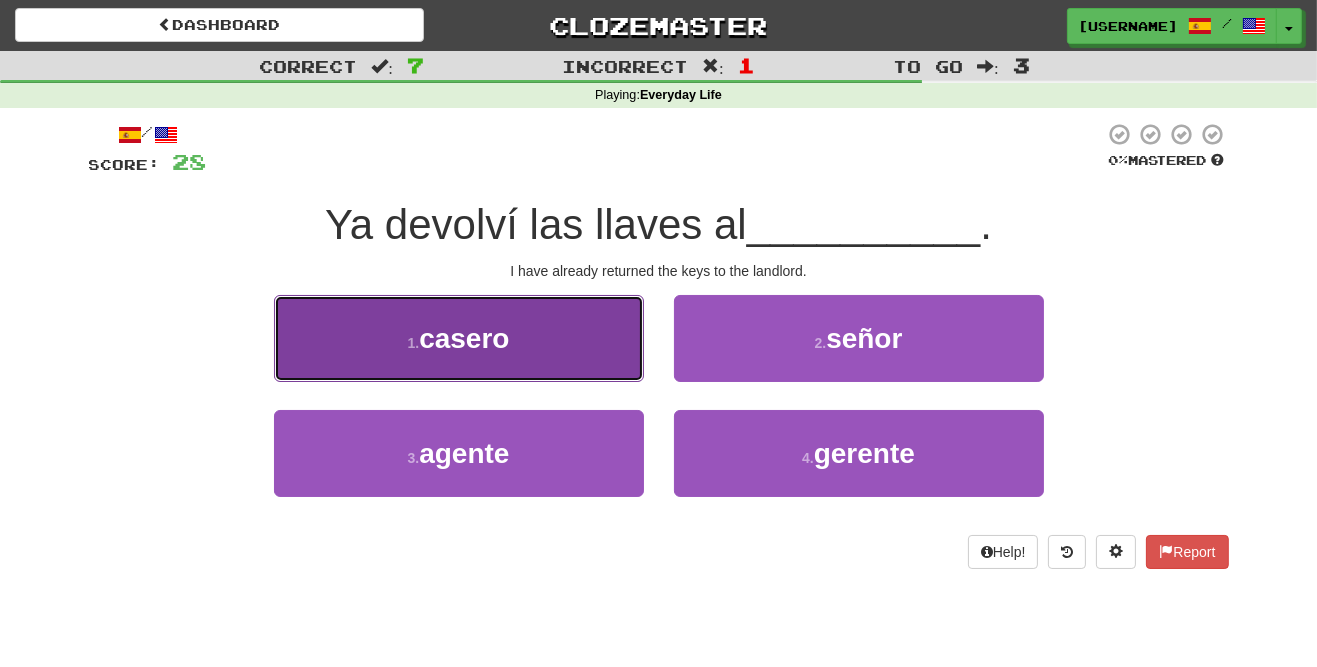 click on "1 .  casero" at bounding box center (459, 338) 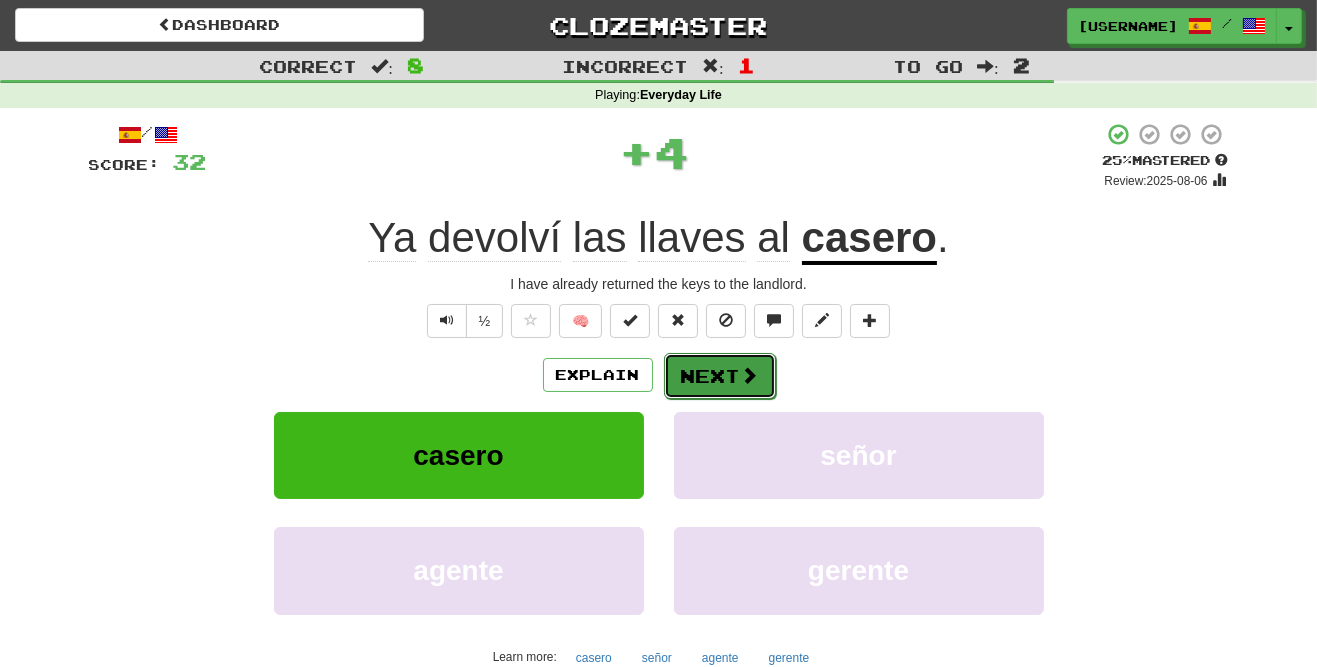 click on "Next" at bounding box center [720, 376] 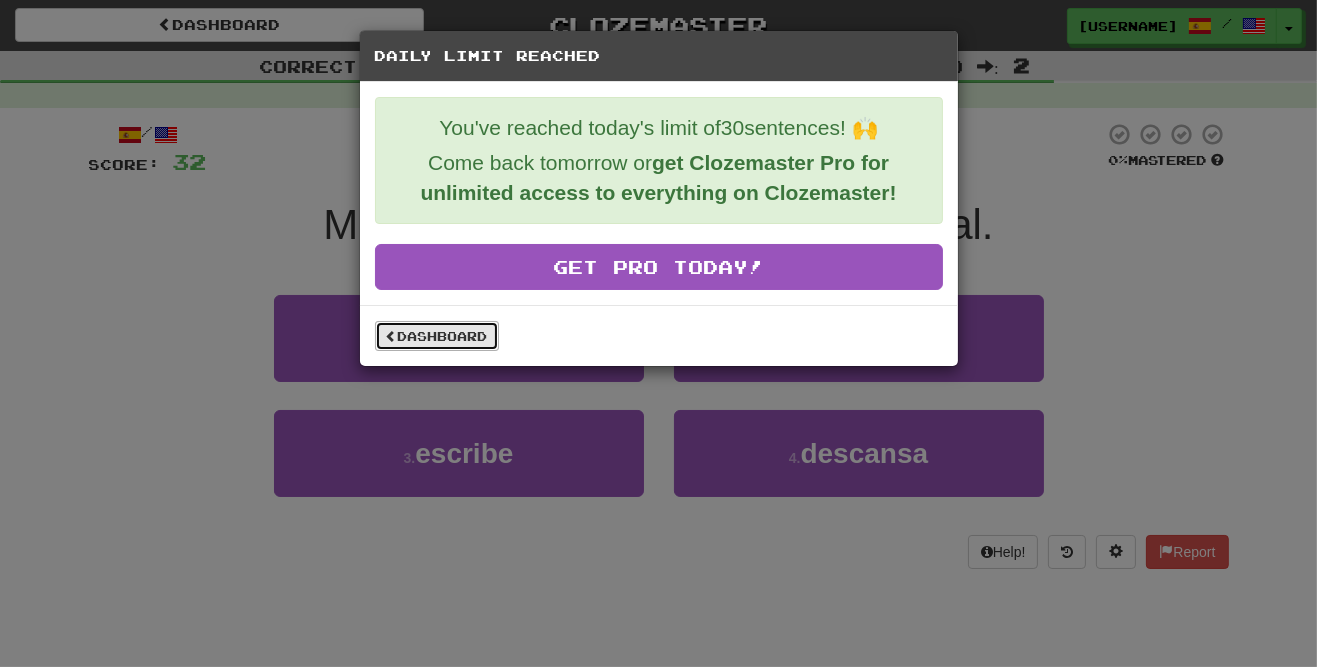 click on "Dashboard" at bounding box center (437, 336) 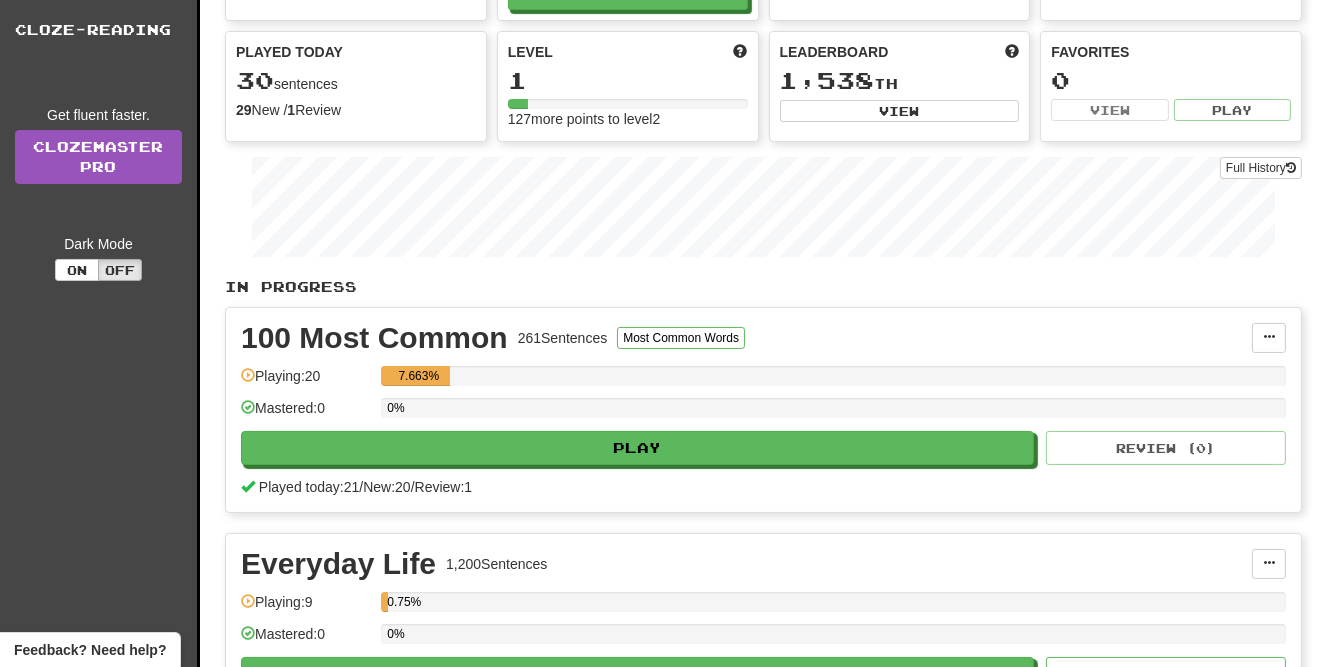 scroll, scrollTop: 0, scrollLeft: 0, axis: both 